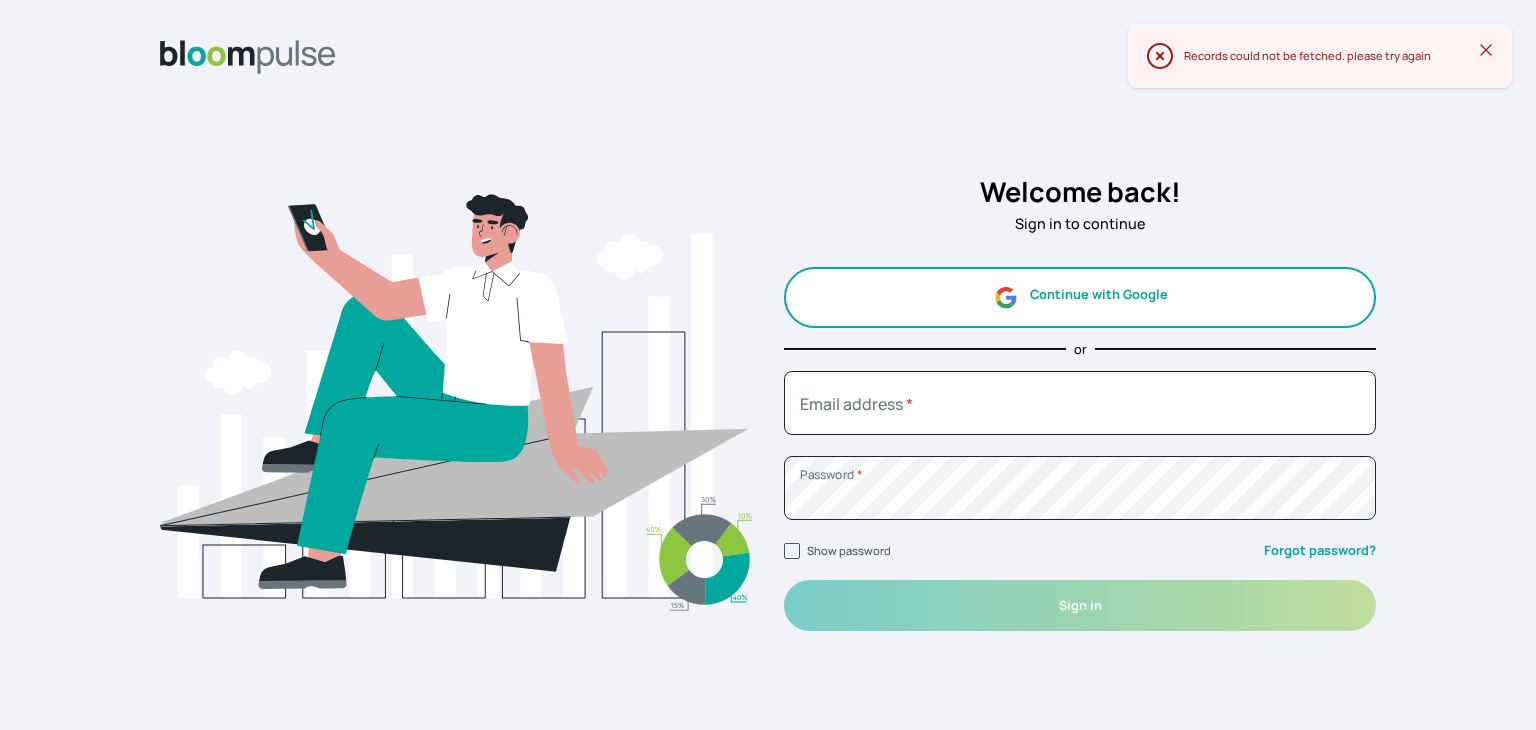 scroll, scrollTop: 0, scrollLeft: 0, axis: both 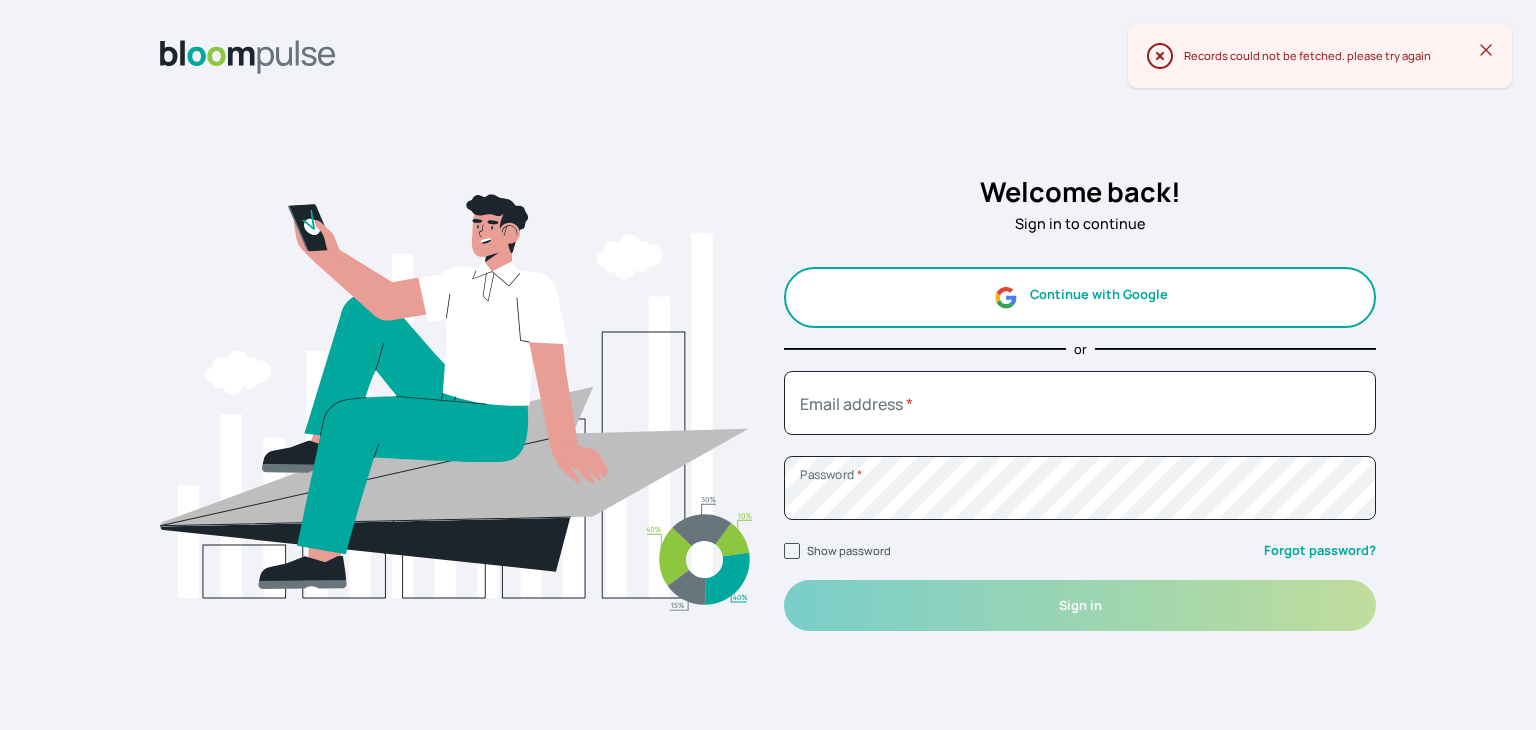 click on "Continue with Google" at bounding box center [1080, 297] 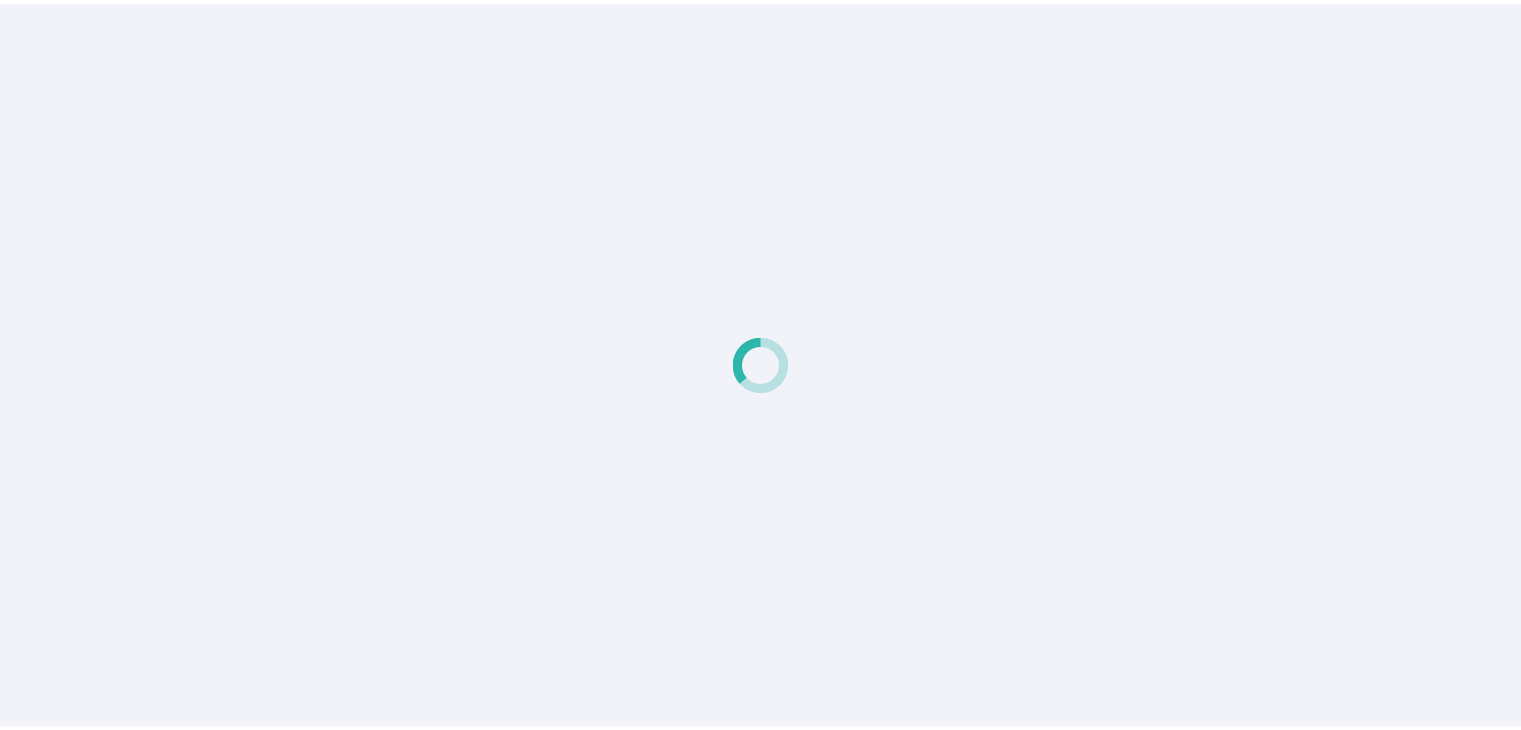 scroll, scrollTop: 0, scrollLeft: 0, axis: both 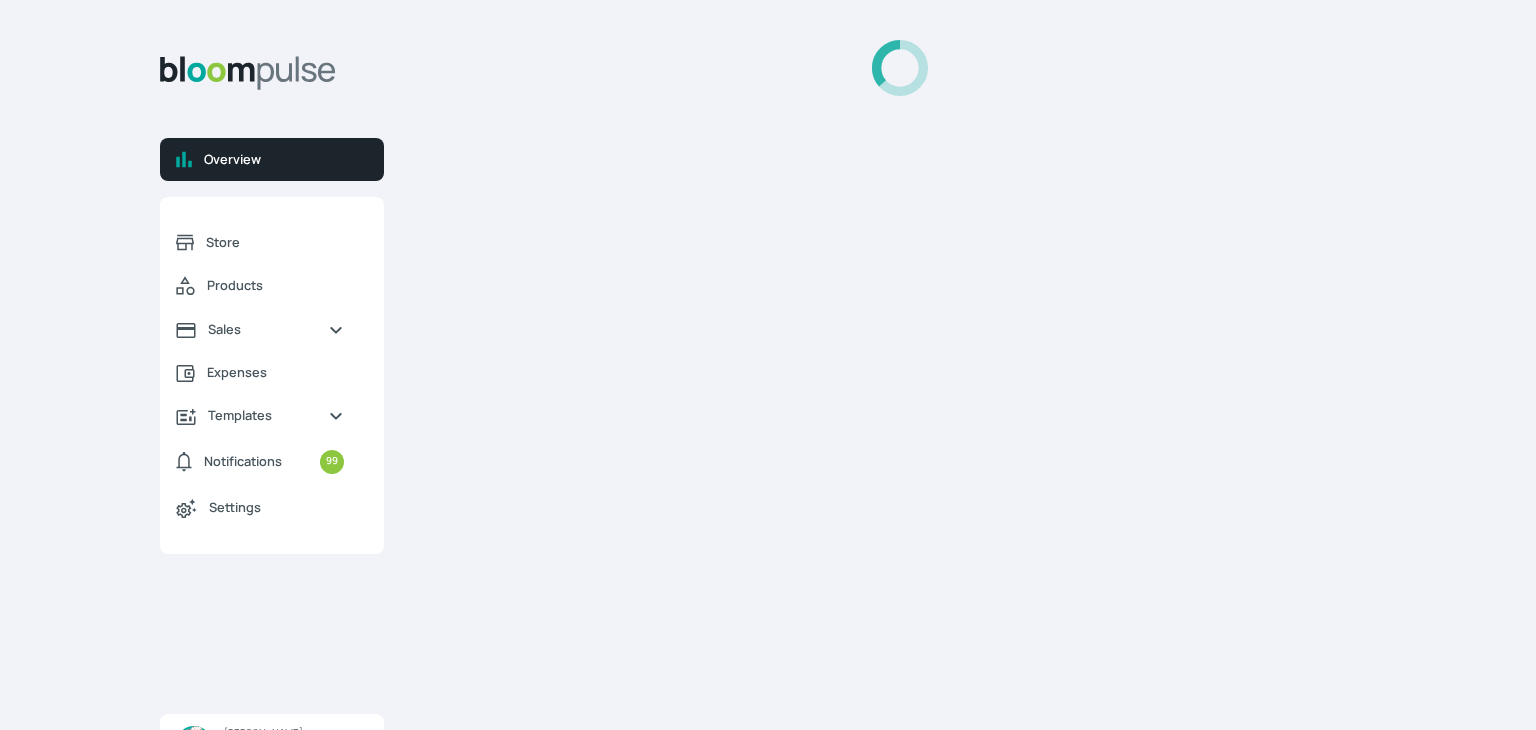 select on "2025" 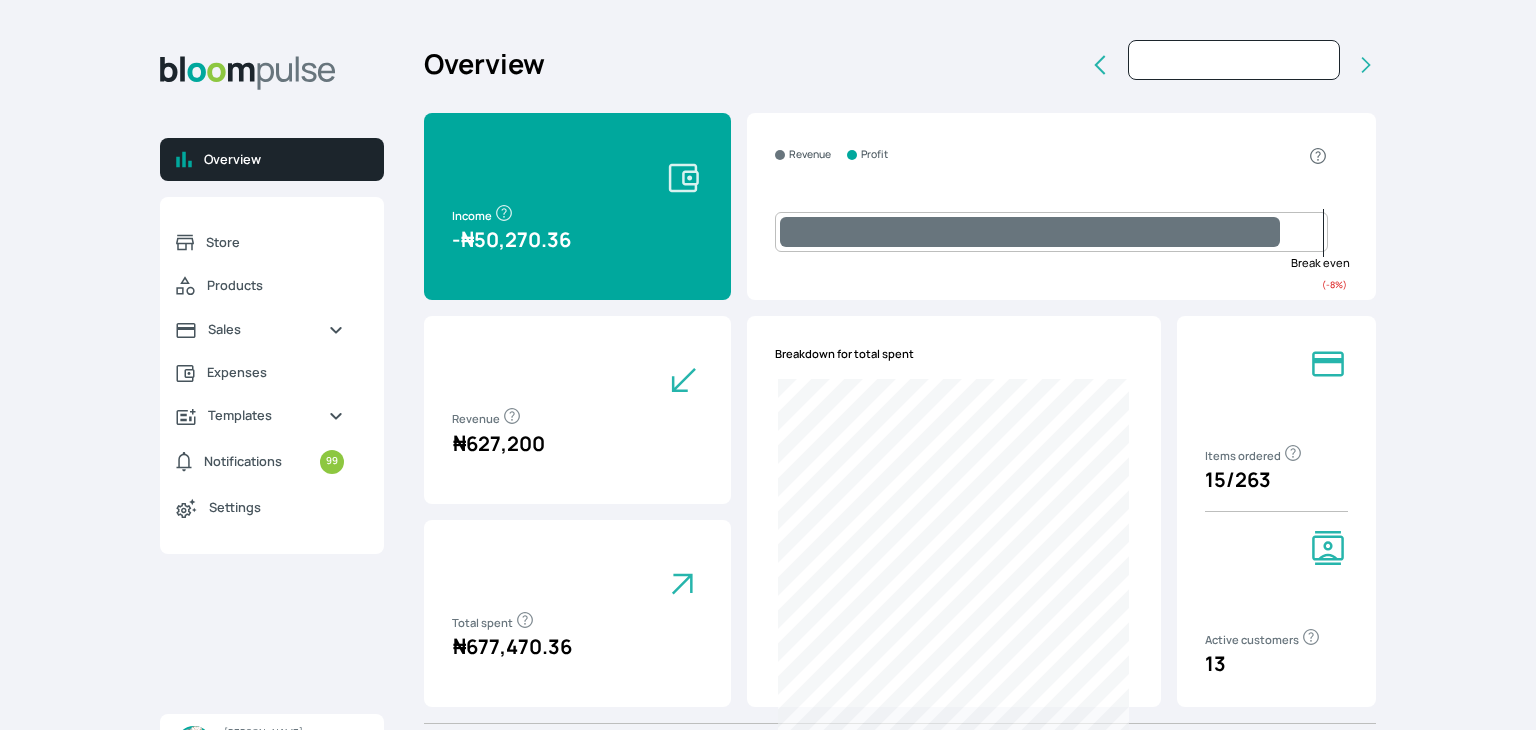 type on "[DATE]" 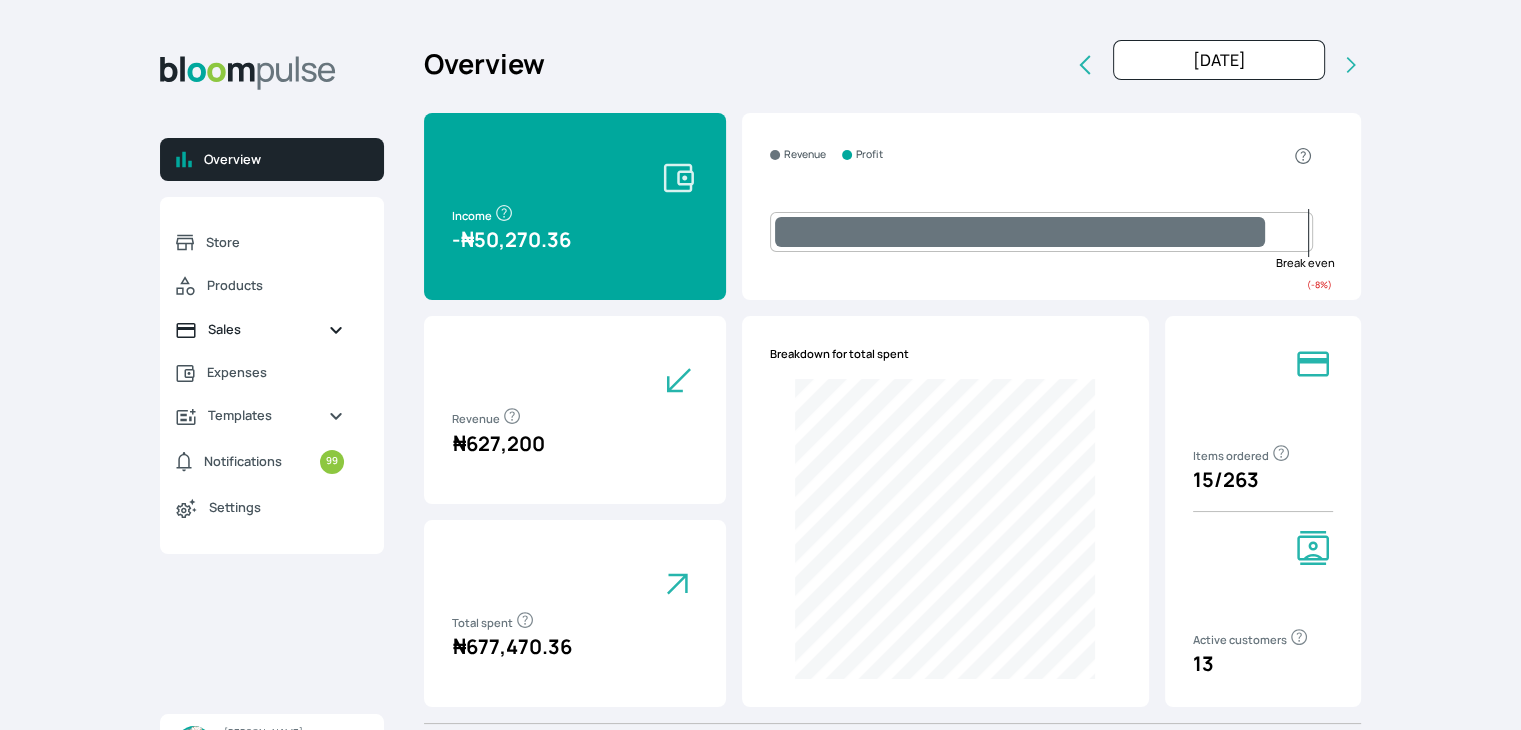 click on "Sales" at bounding box center [260, 329] 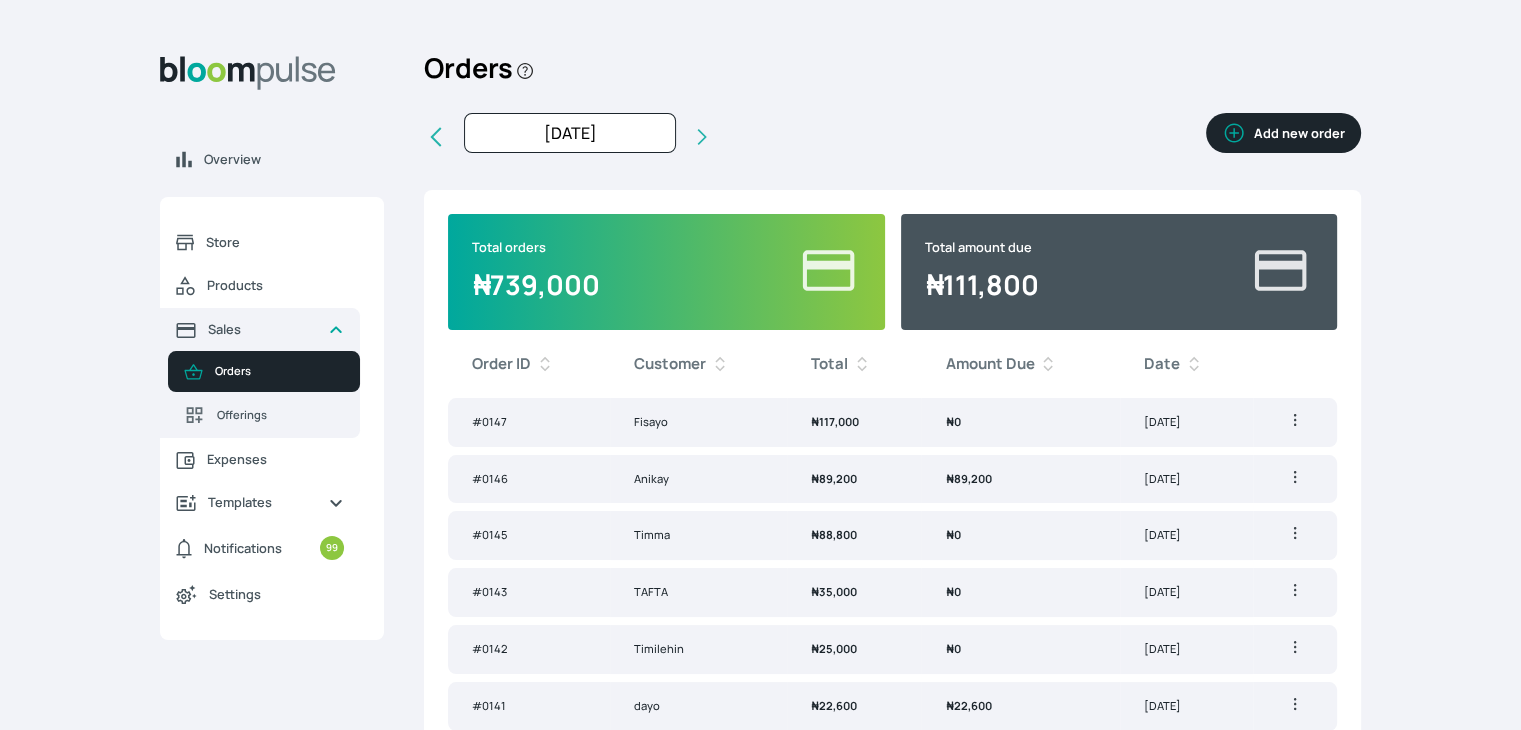 click on "Add new order" at bounding box center [1283, 133] 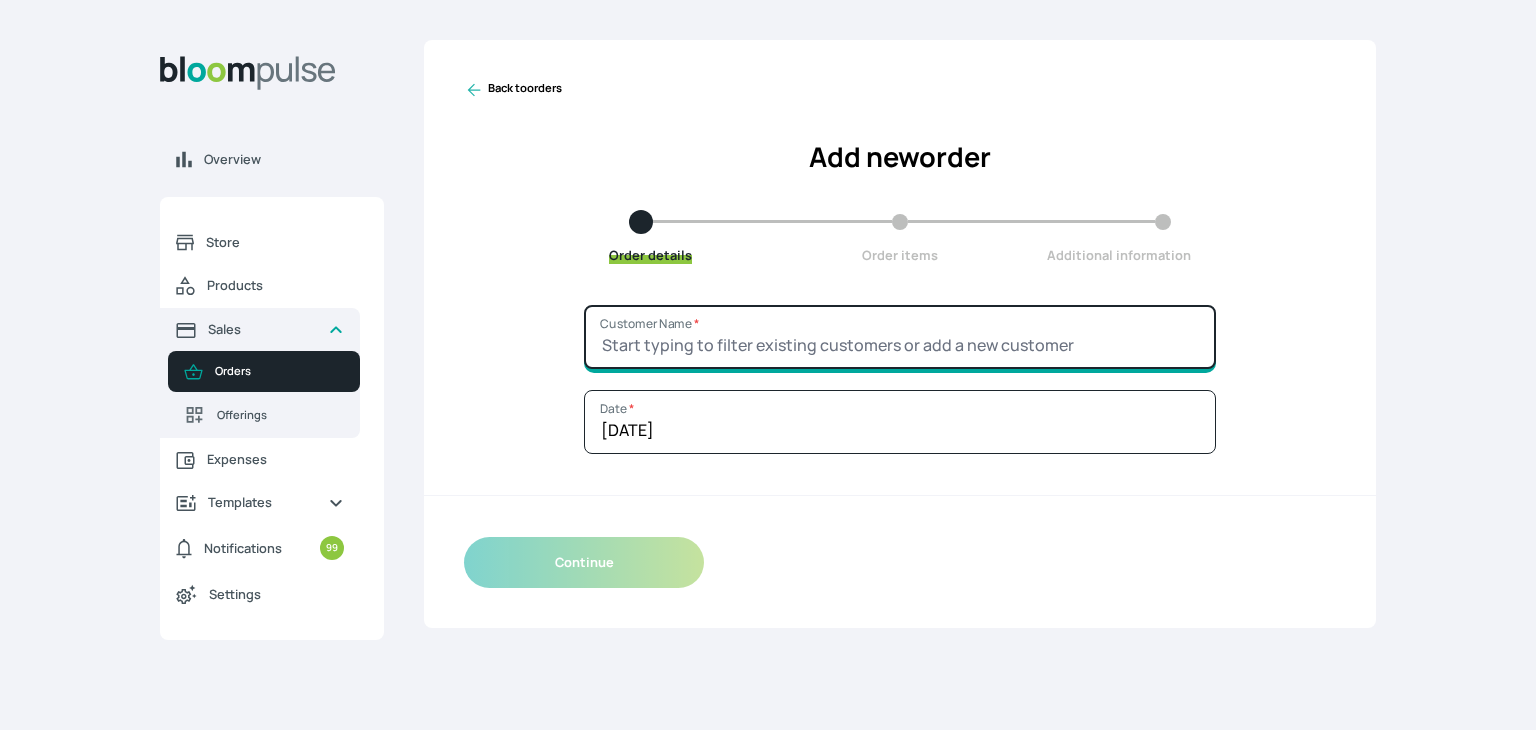 click on "Customer Name    *" at bounding box center [900, 337] 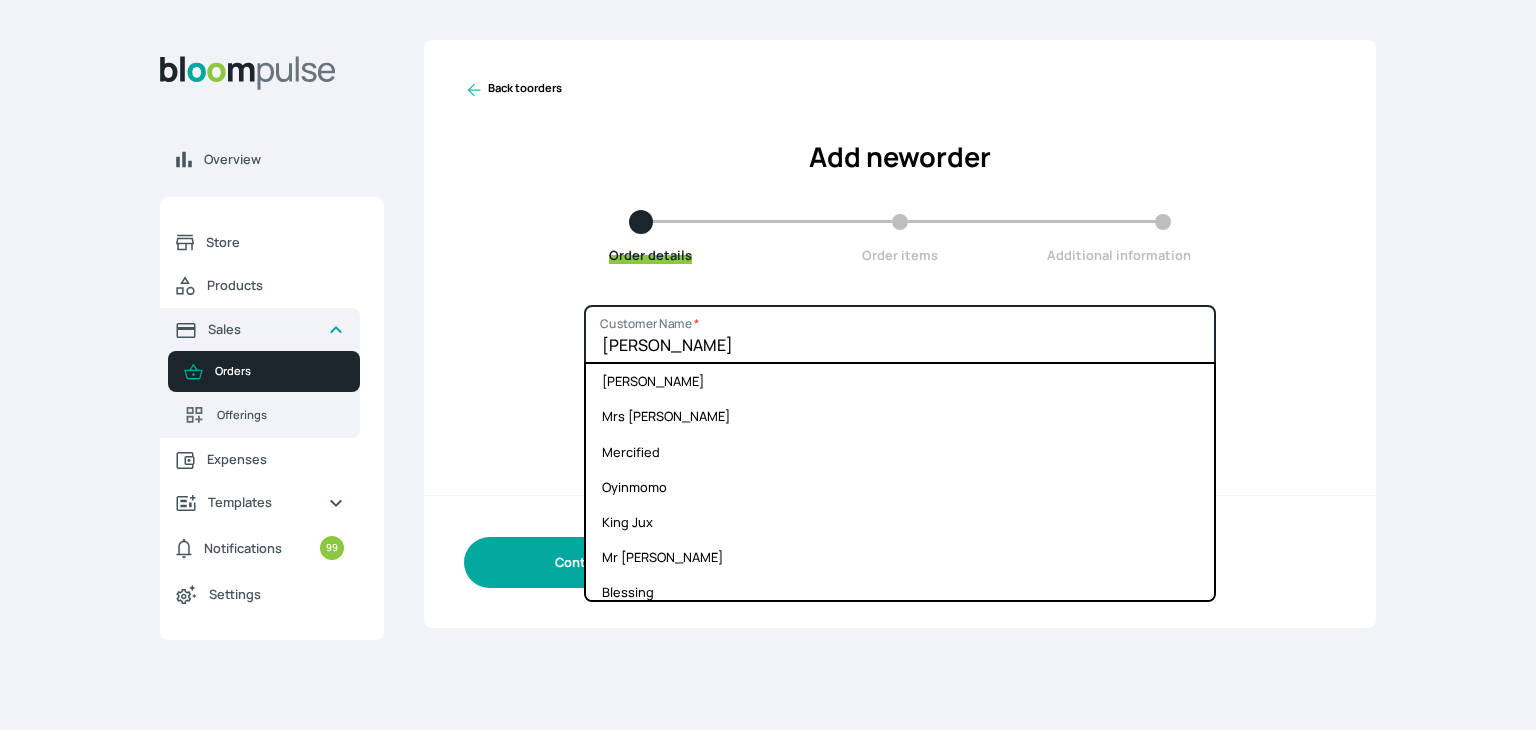 type on "[PERSON_NAME]" 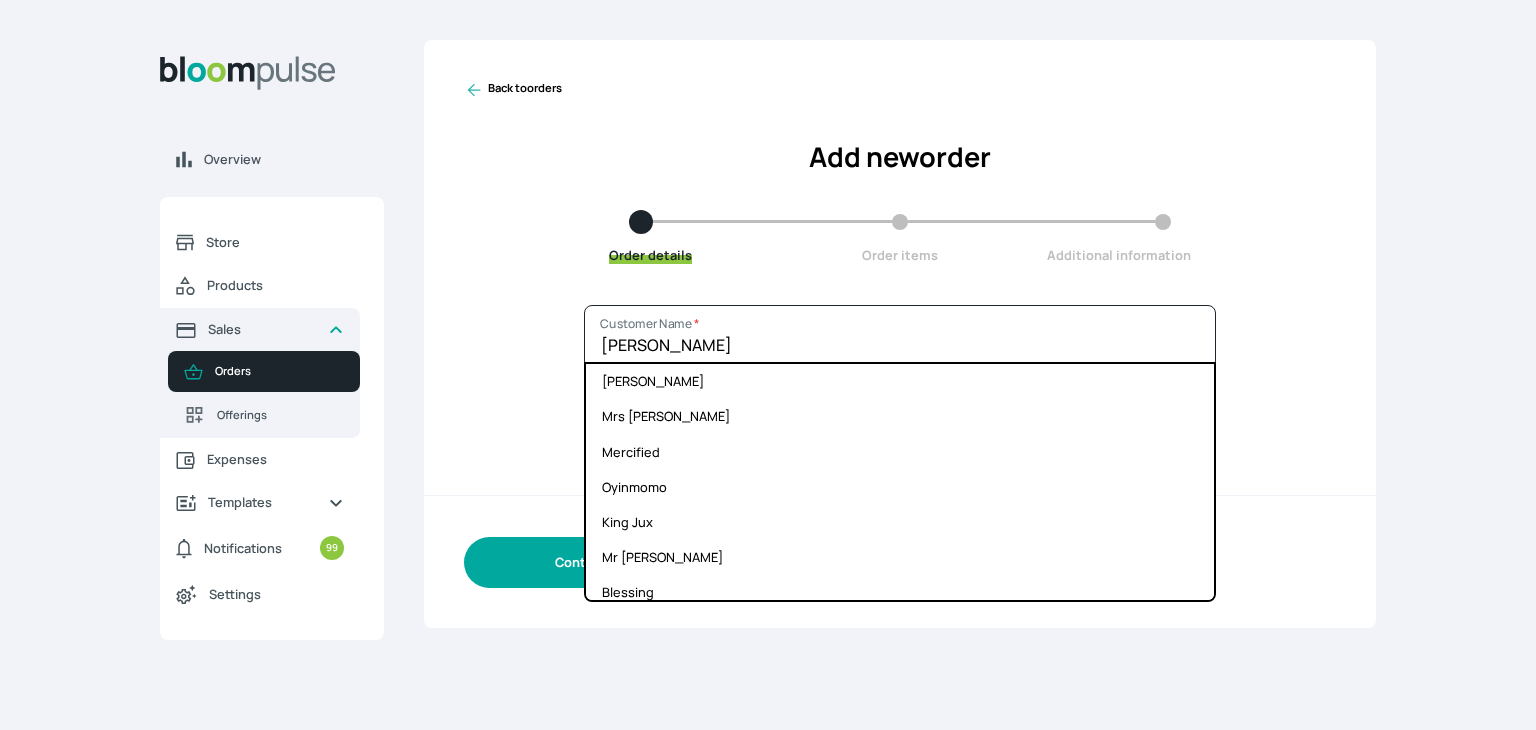 click on "Continue" at bounding box center (584, 562) 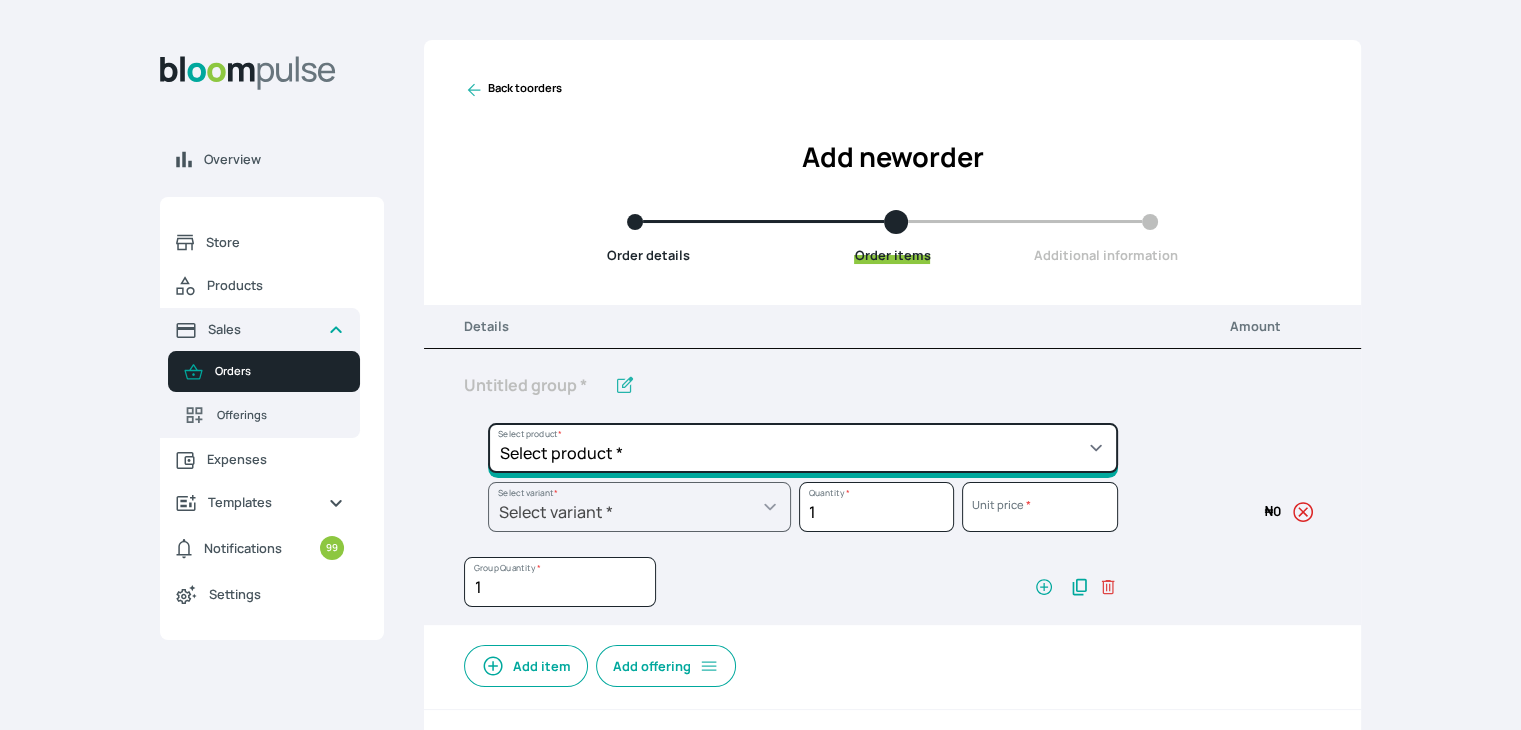 click on "Select product *  Cake Decoration for 8inches High  Chocolate oil based Round Cake  Geneose Sponge square Cake  Pound Square Cake  35cl zobo Mocktail  Banana Bread Batter BBQ Chicken  Bento Cake Budget Friendly Whippedcream Decoration Cake Decoration for 6inches High Cake Decoration for 6inches Low Cake loaf Chocolate Cake Batter Chocolate Ganache Chocolate oil based Batter Chocolate oil based square Cake Chocolate Round Cake Chop Life Package 2 Classic Banana Bread Loaf Coconut Banana Bread Loaf Cookies and Cream oil based Batter Cookies and cream oil based Round Cake Cupcakes Custom Made Whippedcream Decoration Doughnut Batter Fondant 1 Recipe  Fruit Cake Fruit Cake Batter Geneose Sponge Cake Batter Geneose Sponge Round Cake Meat Pie Meat Pie per 1 Mini puff Pound Cake Batter Pound Round Cake  Puff puff Redvelvet Cake Batter Redvelvet oil based Batter Redvelvet oil based Round Cake Redvelvet Round Cake Royal Buttercream  Small chops Stick Meat Sugar Doughnut  Swiss Meringue Buttercream  Valentine Love Box" at bounding box center (803, 448) 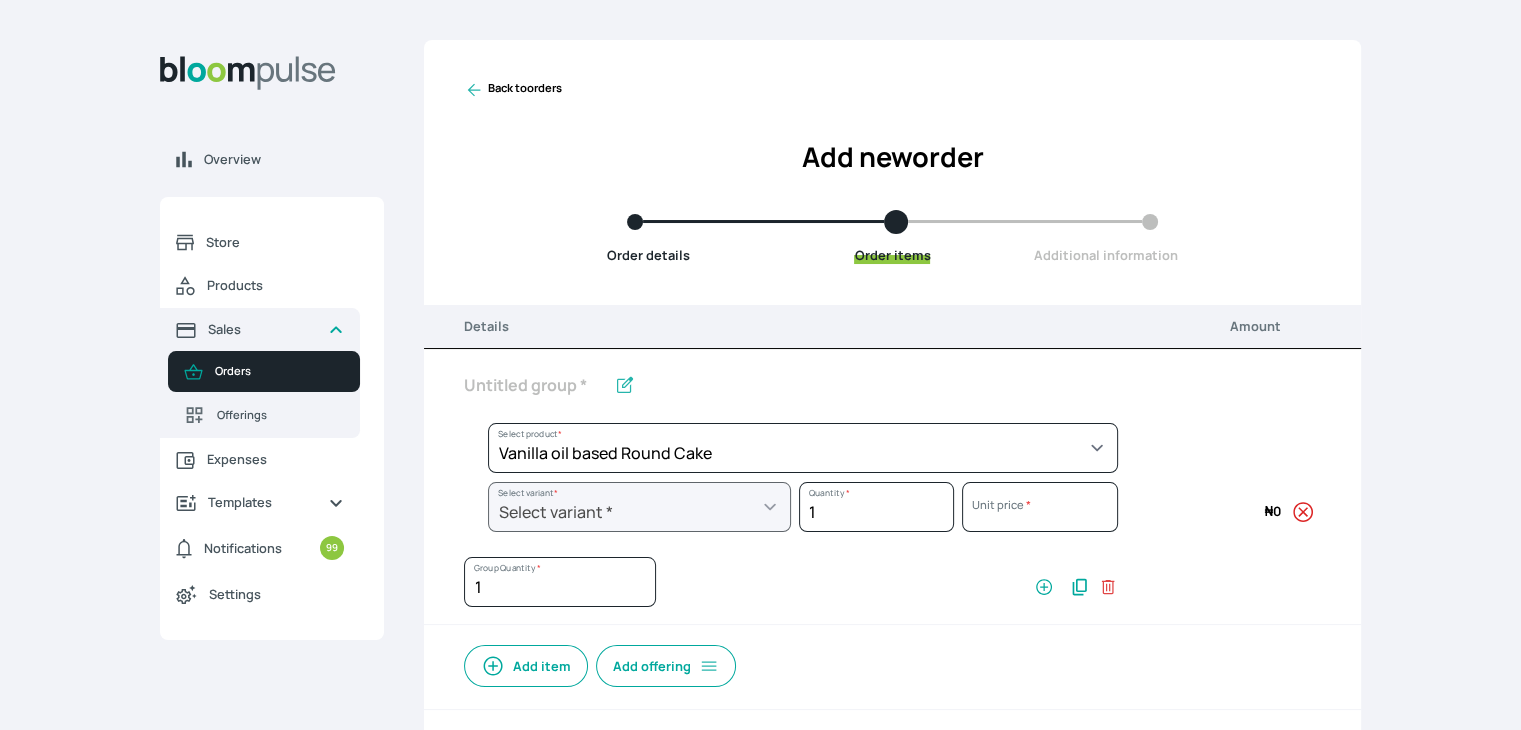 select on "49426e7e-6d78-4aff-80b2-0dfc408de078" 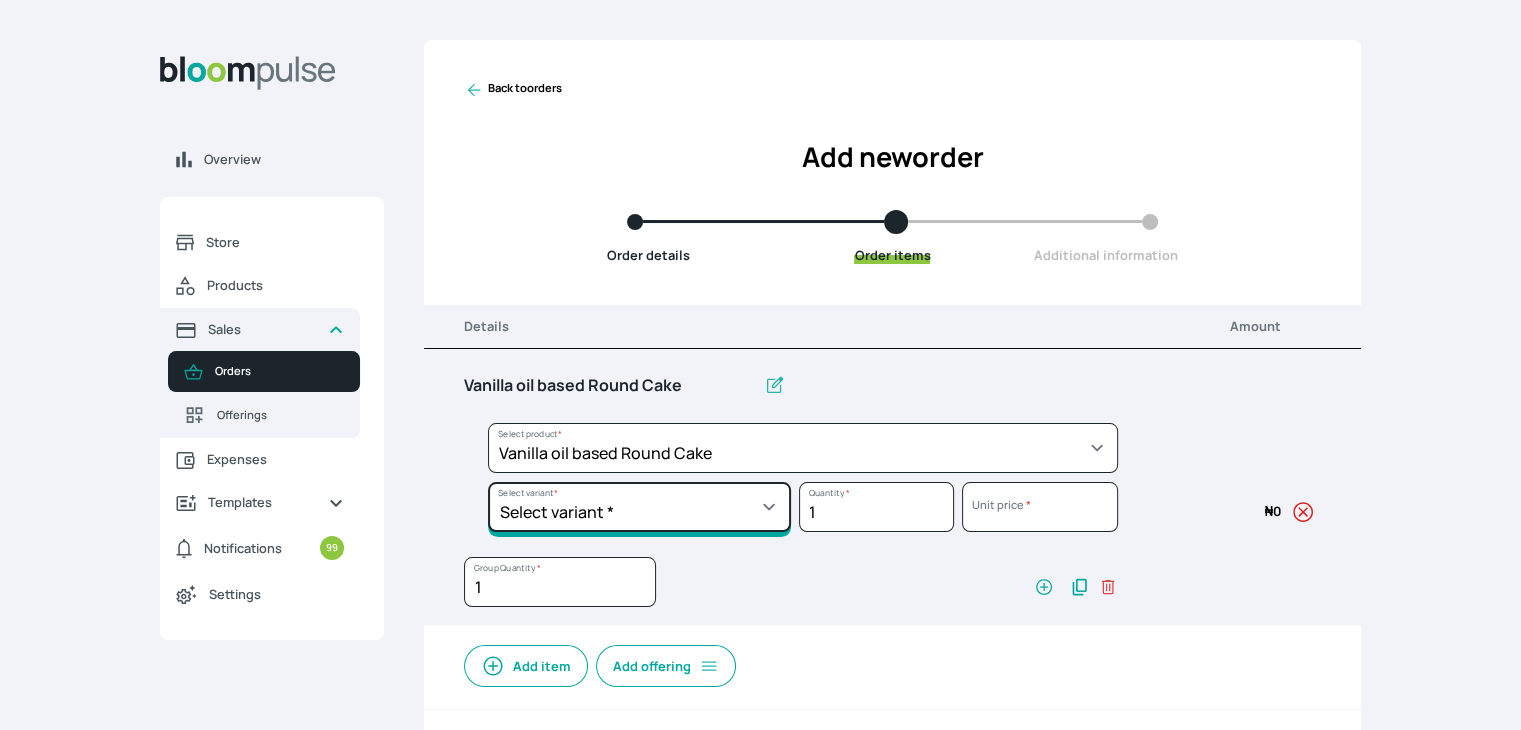 click on "Select variant * 10inches 11inches  12inches 6inches 7inches 8inches  9inches" at bounding box center (639, 507) 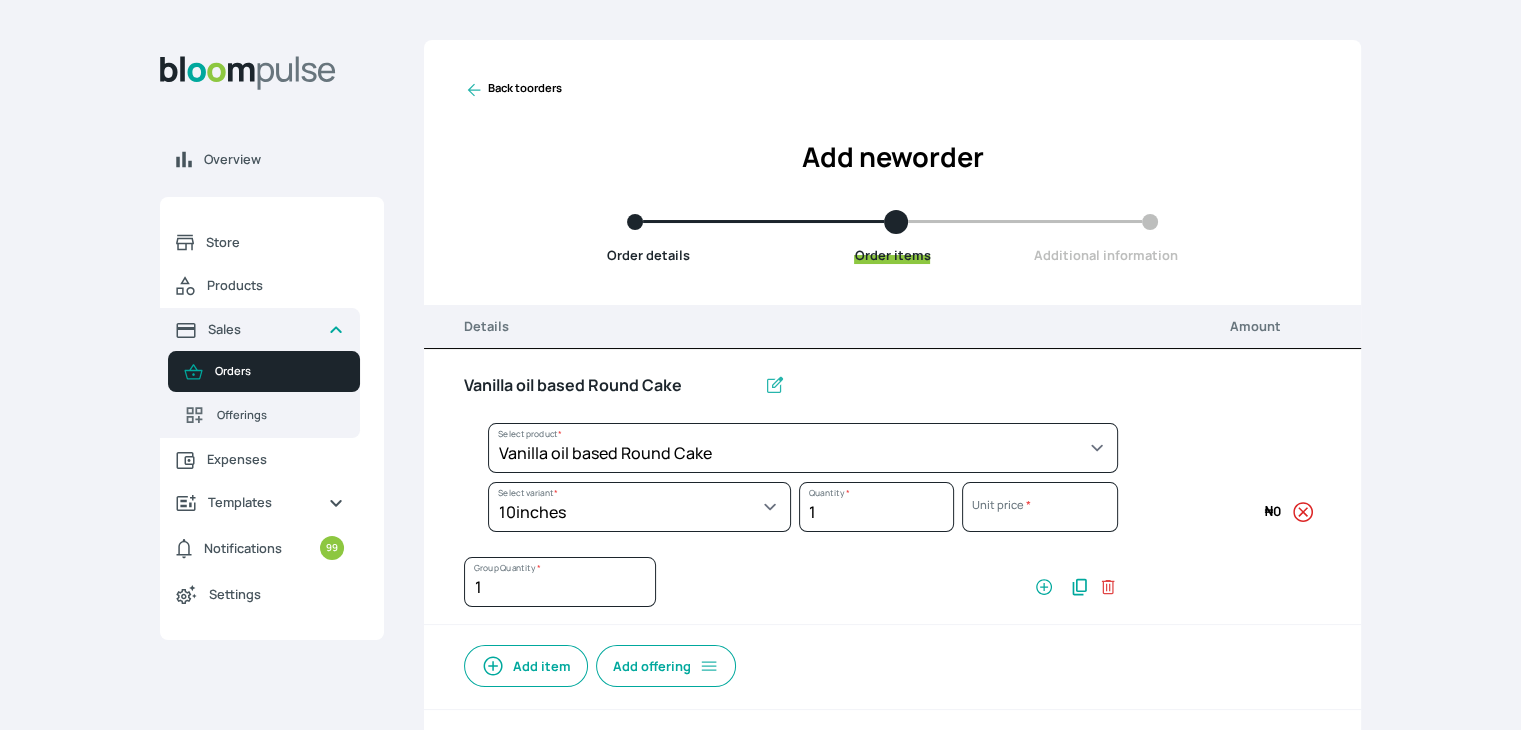 select on "49426e7e-6d78-4aff-80b2-0dfc408de078" 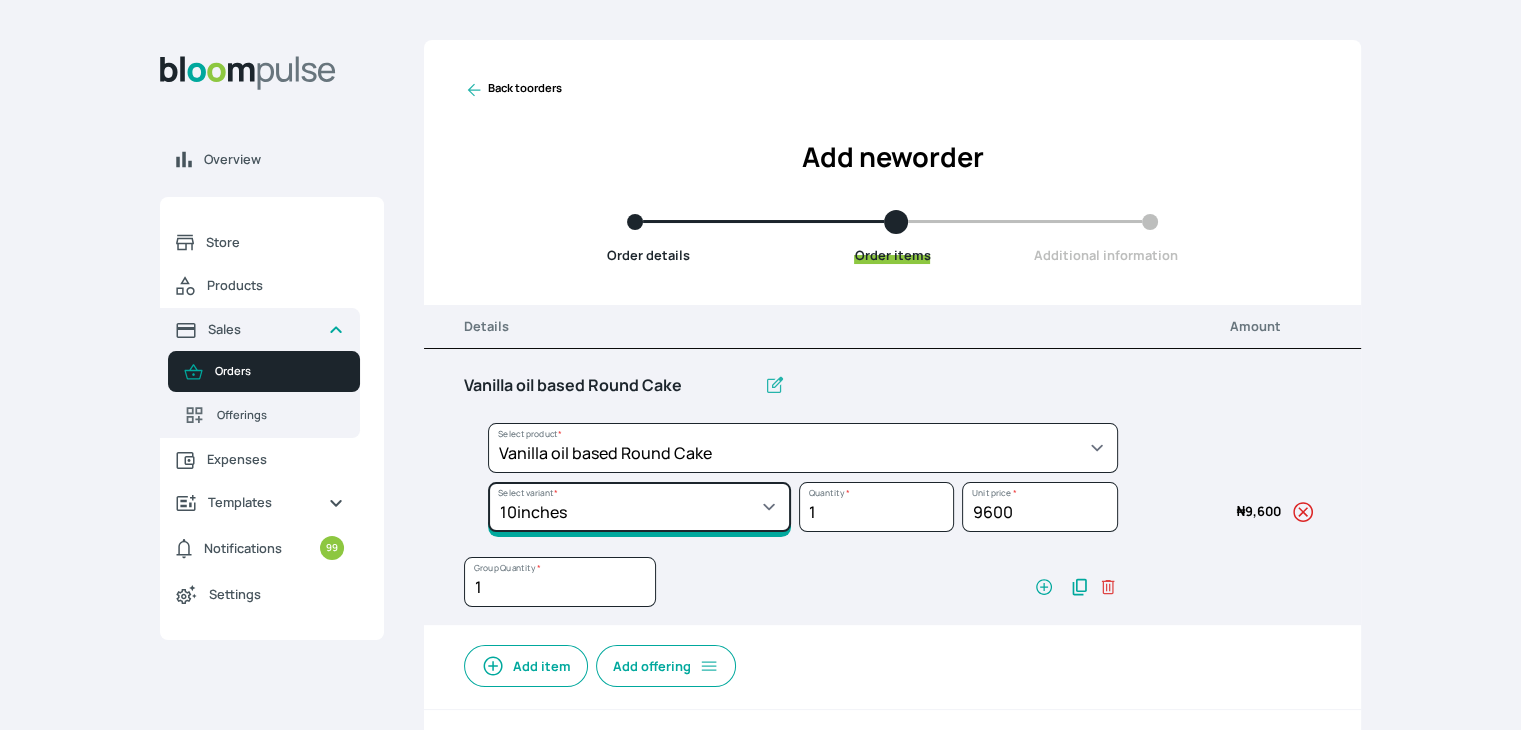 click on "Select variant * 10inches 11inches  12inches 6inches 7inches 8inches  9inches" at bounding box center (639, 507) 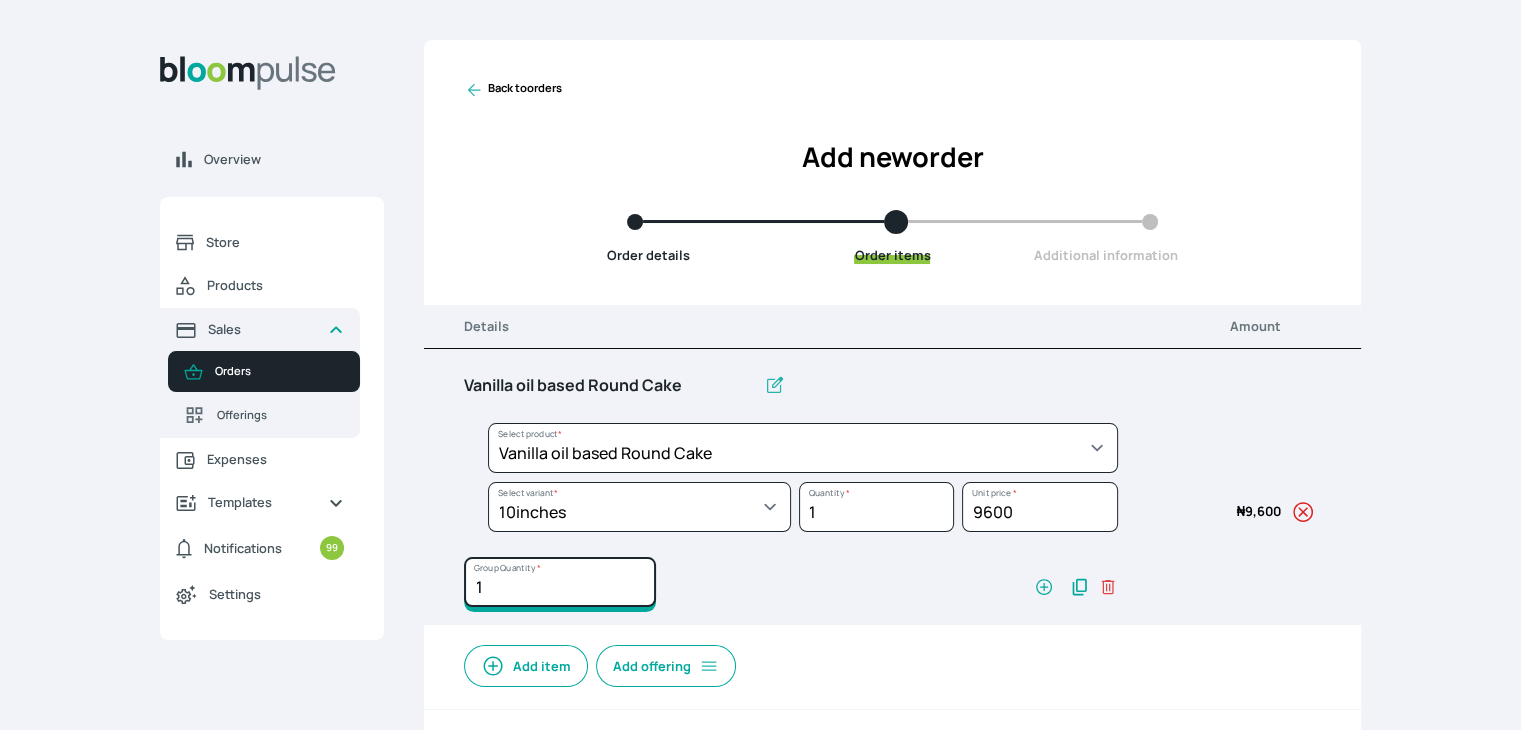 click on "1" at bounding box center (560, 582) 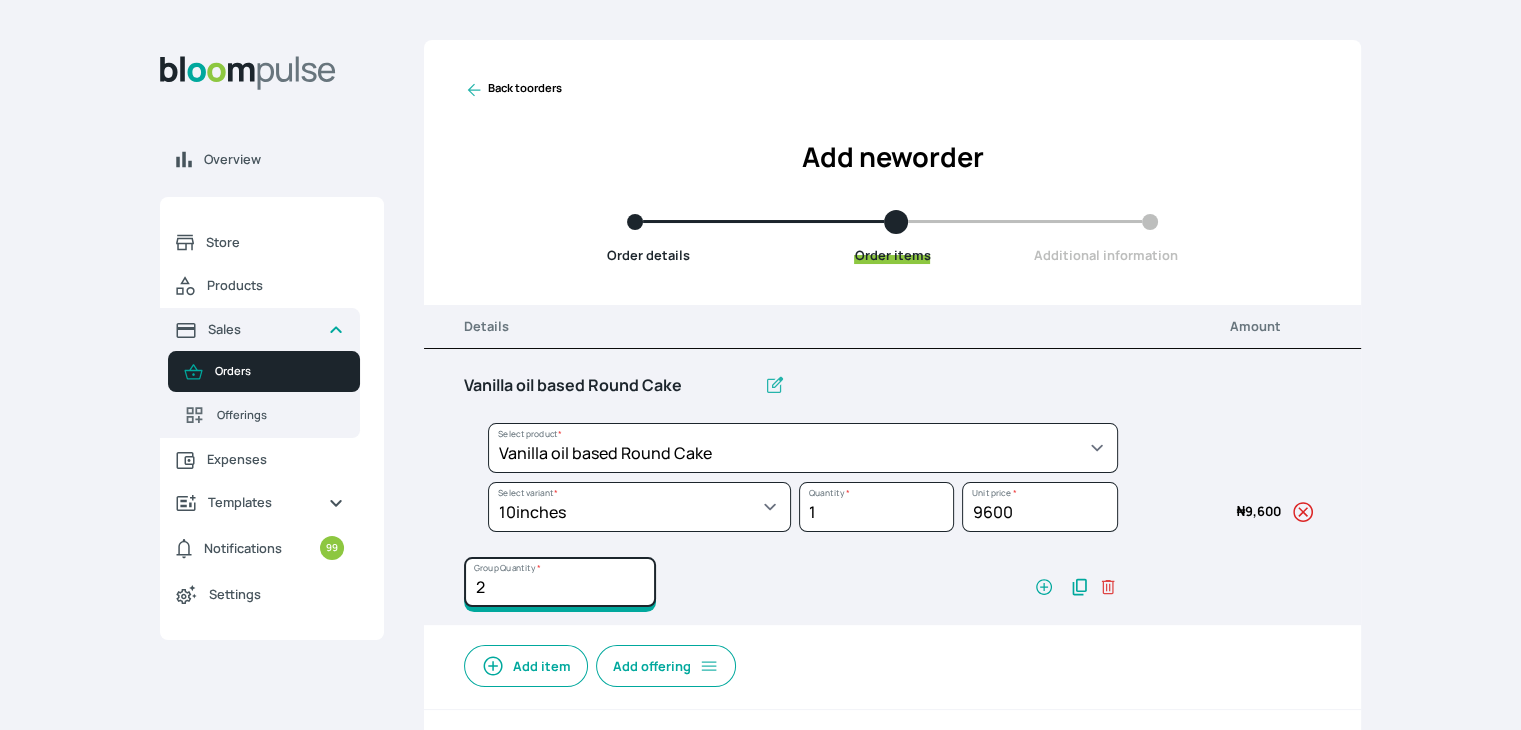 type on "2" 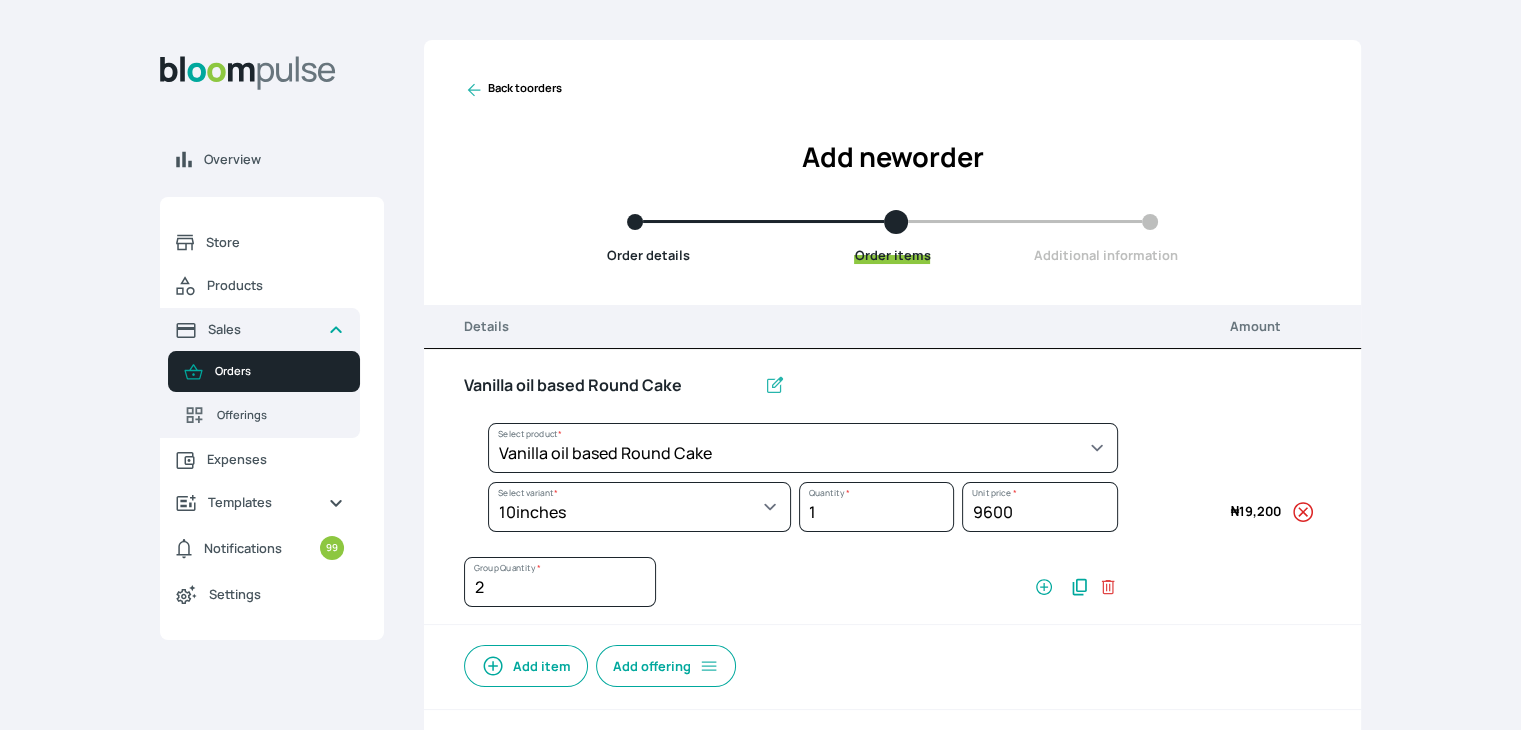 click on "Add item" at bounding box center [526, 666] 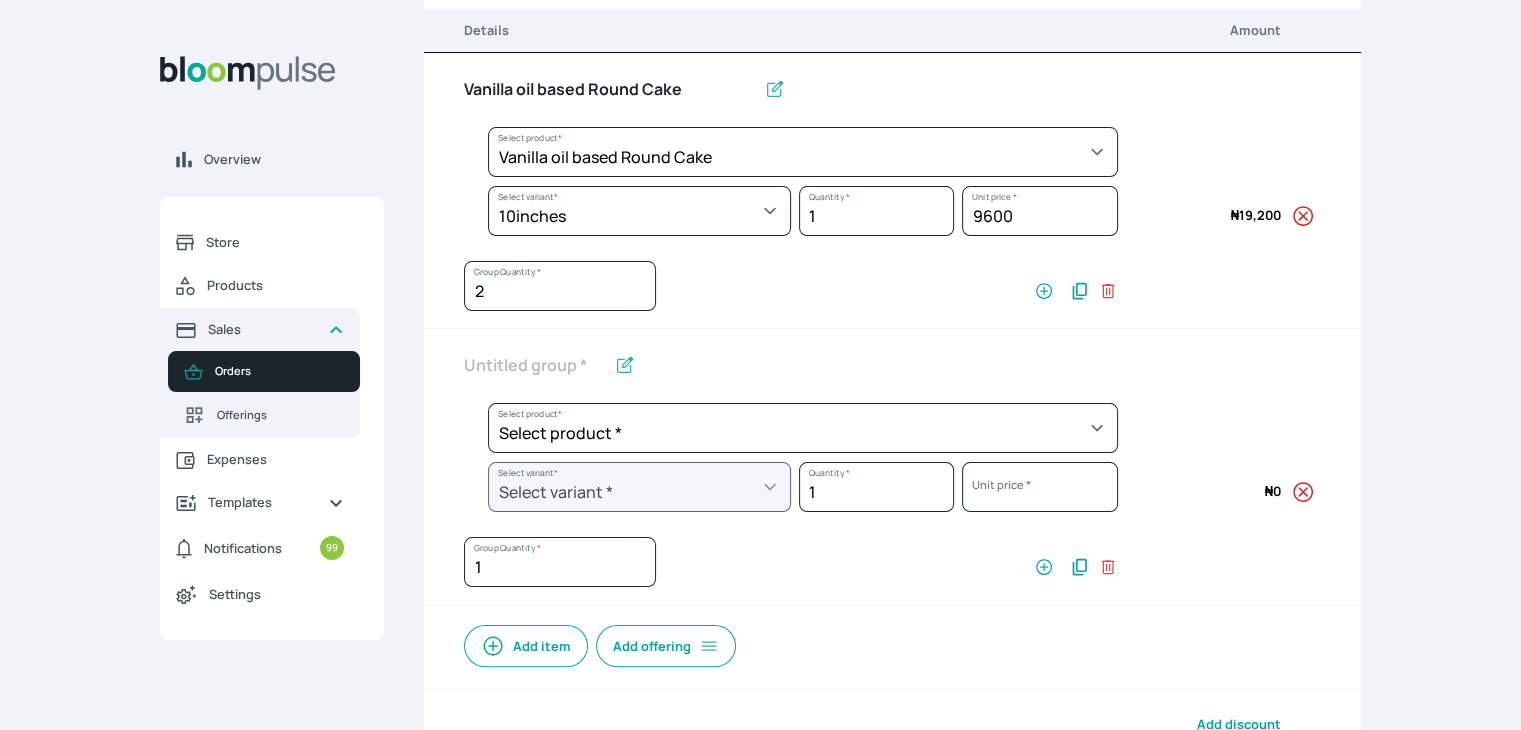 scroll, scrollTop: 312, scrollLeft: 0, axis: vertical 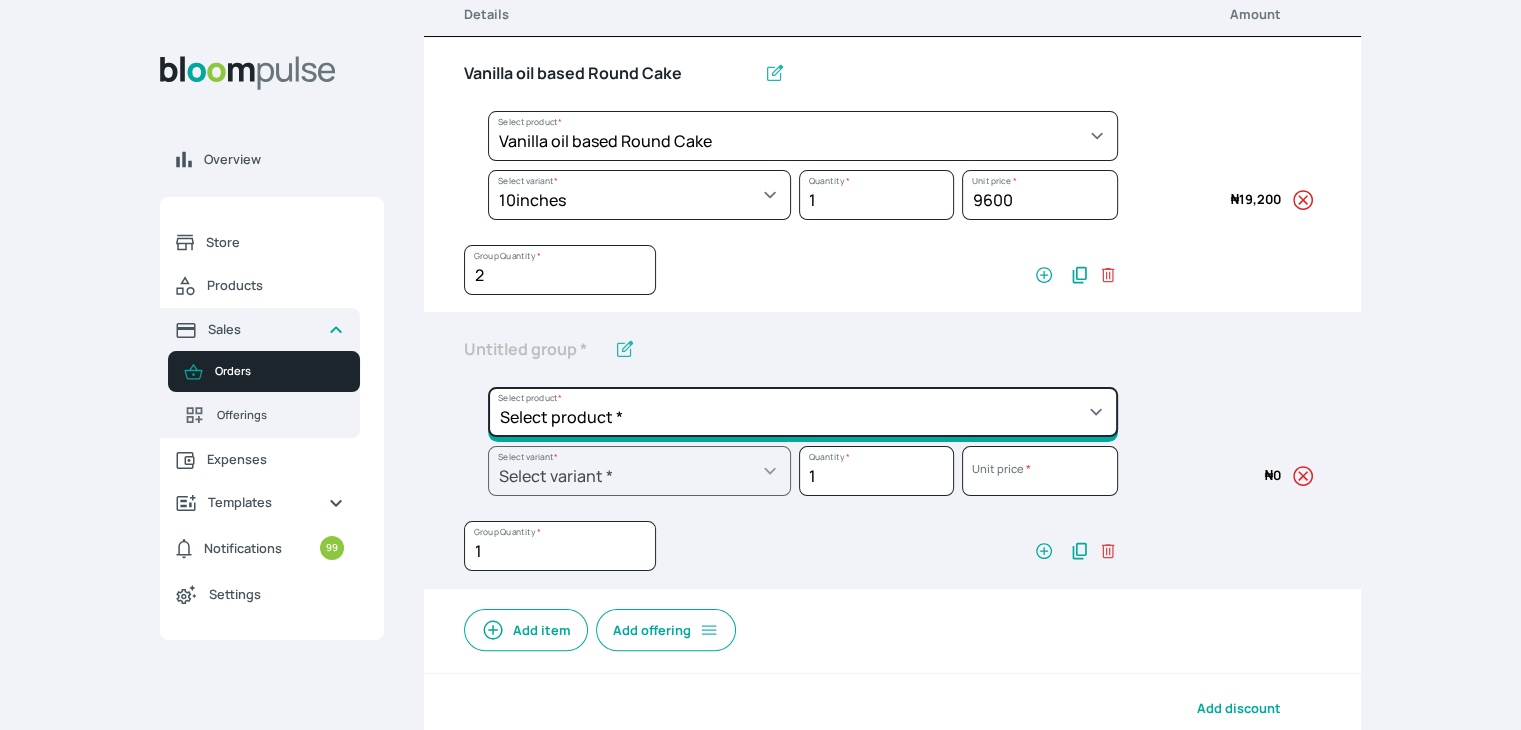 click on "Select product *  Cake Decoration for 8inches High  Chocolate oil based Round Cake  Geneose Sponge square Cake  Pound Square Cake  35cl zobo Mocktail  Banana Bread Batter BBQ Chicken  Bento Cake Budget Friendly Whippedcream Decoration Cake Decoration for 6inches High Cake Decoration for 6inches Low Cake loaf Chocolate Cake Batter Chocolate Ganache Chocolate oil based Batter Chocolate oil based square Cake Chocolate Round Cake Chop Life Package 2 Classic Banana Bread Loaf Coconut Banana Bread Loaf Cookies and Cream oil based Batter Cookies and cream oil based Round Cake Cupcakes Custom Made Whippedcream Decoration Doughnut Batter Fondant 1 Recipe  Fruit Cake Fruit Cake Batter Geneose Sponge Cake Batter Geneose Sponge Round Cake Meat Pie Meat Pie per 1 Mini puff Pound Cake Batter Pound Round Cake  Puff puff Redvelvet Cake Batter Redvelvet oil based Batter Redvelvet oil based Round Cake Redvelvet Round Cake Royal Buttercream  Small chops Stick Meat Sugar Doughnut  Swiss Meringue Buttercream  Valentine Love Box" at bounding box center [803, 136] 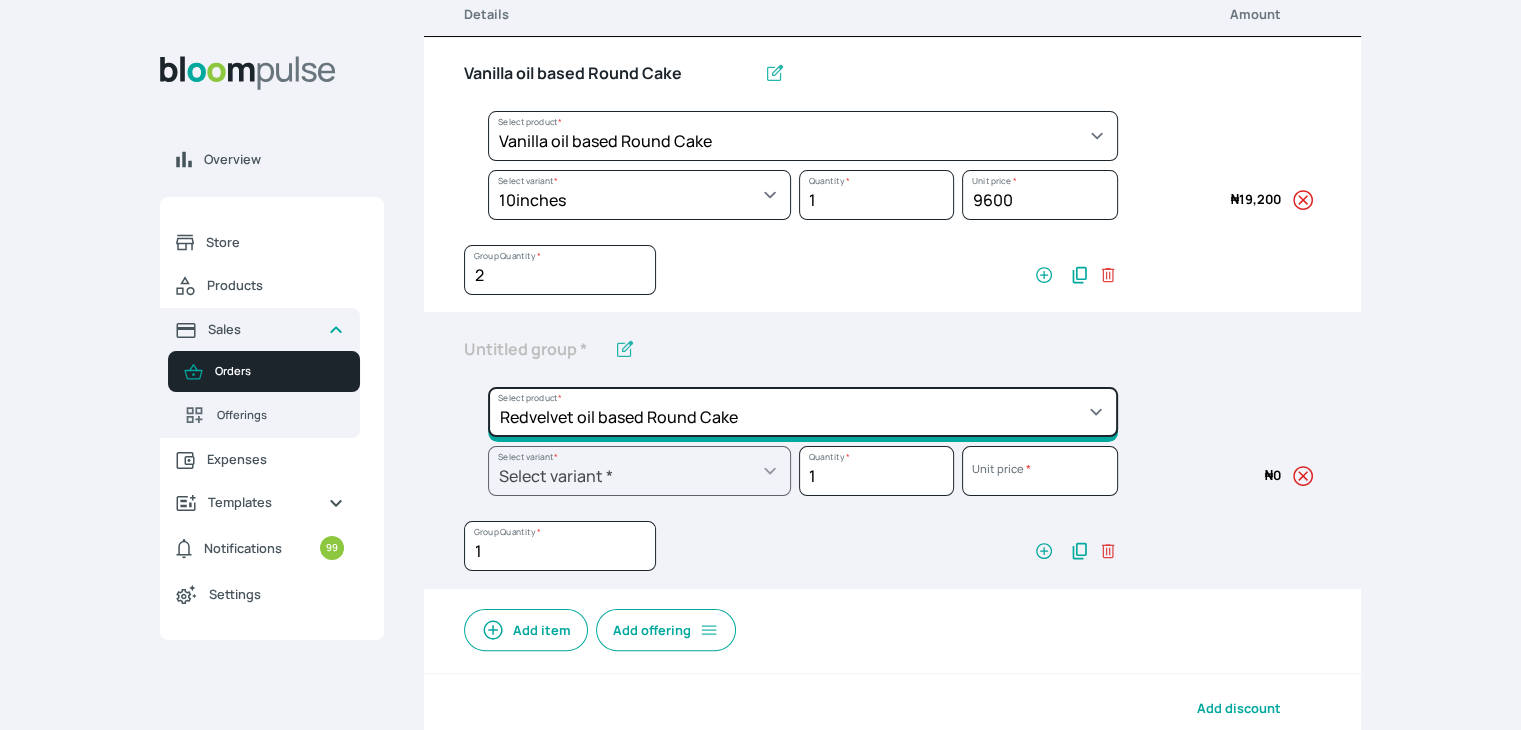 click on "Select product *  Cake Decoration for 8inches High  Chocolate oil based Round Cake  Geneose Sponge square Cake  Pound Square Cake  35cl zobo Mocktail  Banana Bread Batter BBQ Chicken  Bento Cake Budget Friendly Whippedcream Decoration Cake Decoration for 6inches High Cake Decoration for 6inches Low Cake loaf Chocolate Cake Batter Chocolate Ganache Chocolate oil based Batter Chocolate oil based square Cake Chocolate Round Cake Chop Life Package 2 Classic Banana Bread Loaf Coconut Banana Bread Loaf Cookies and Cream oil based Batter Cookies and cream oil based Round Cake Cupcakes Custom Made Whippedcream Decoration Doughnut Batter Fondant 1 Recipe  Fruit Cake Fruit Cake Batter Geneose Sponge Cake Batter Geneose Sponge Round Cake Meat Pie Meat Pie per 1 Mini puff Pound Cake Batter Pound Round Cake  Puff puff Redvelvet Cake Batter Redvelvet oil based Batter Redvelvet oil based Round Cake Redvelvet Round Cake Royal Buttercream  Small chops Stick Meat Sugar Doughnut  Swiss Meringue Buttercream  Valentine Love Box" at bounding box center [803, 136] 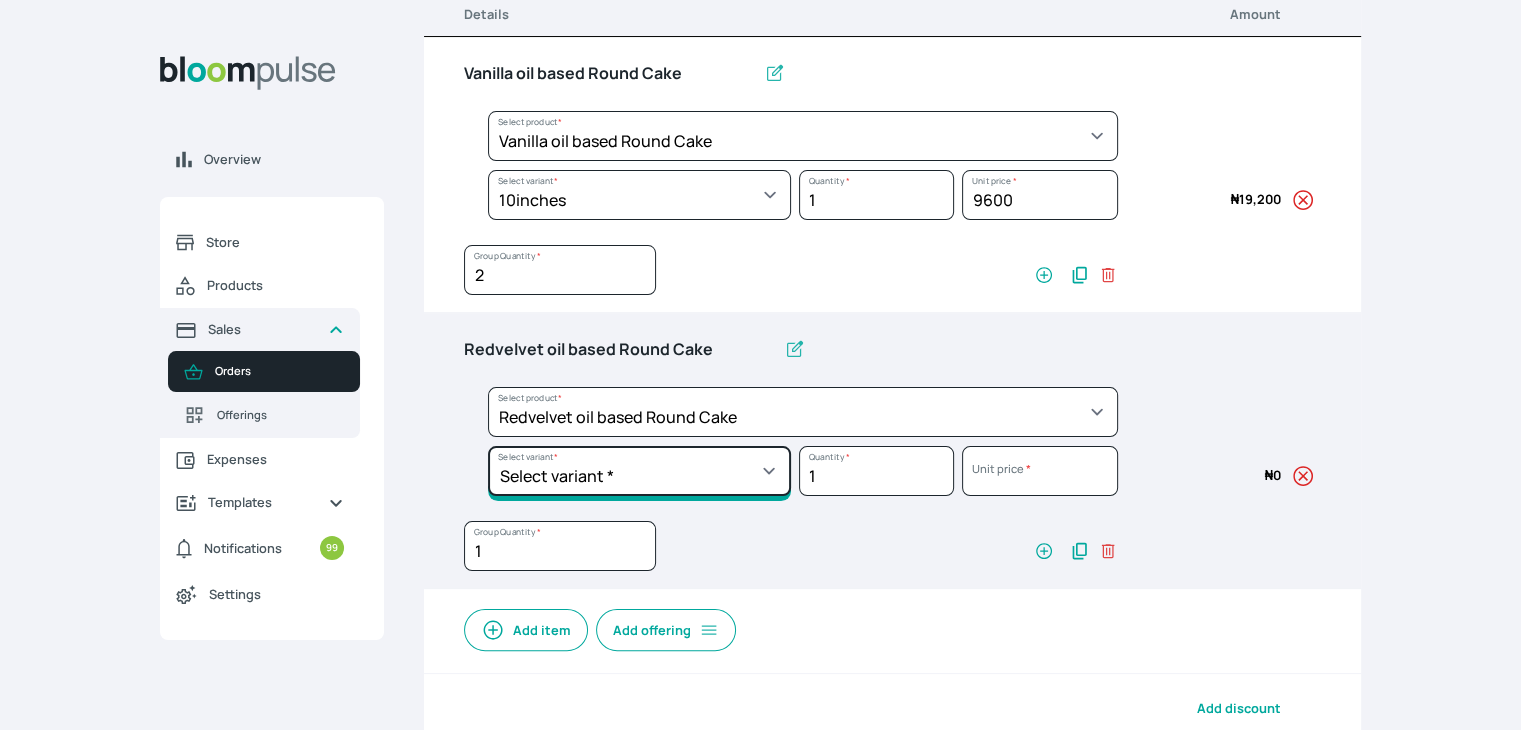 click on "Select variant * 10inches 11inches  12inches 6inches 7inches 8inches  9inches" at bounding box center [639, 195] 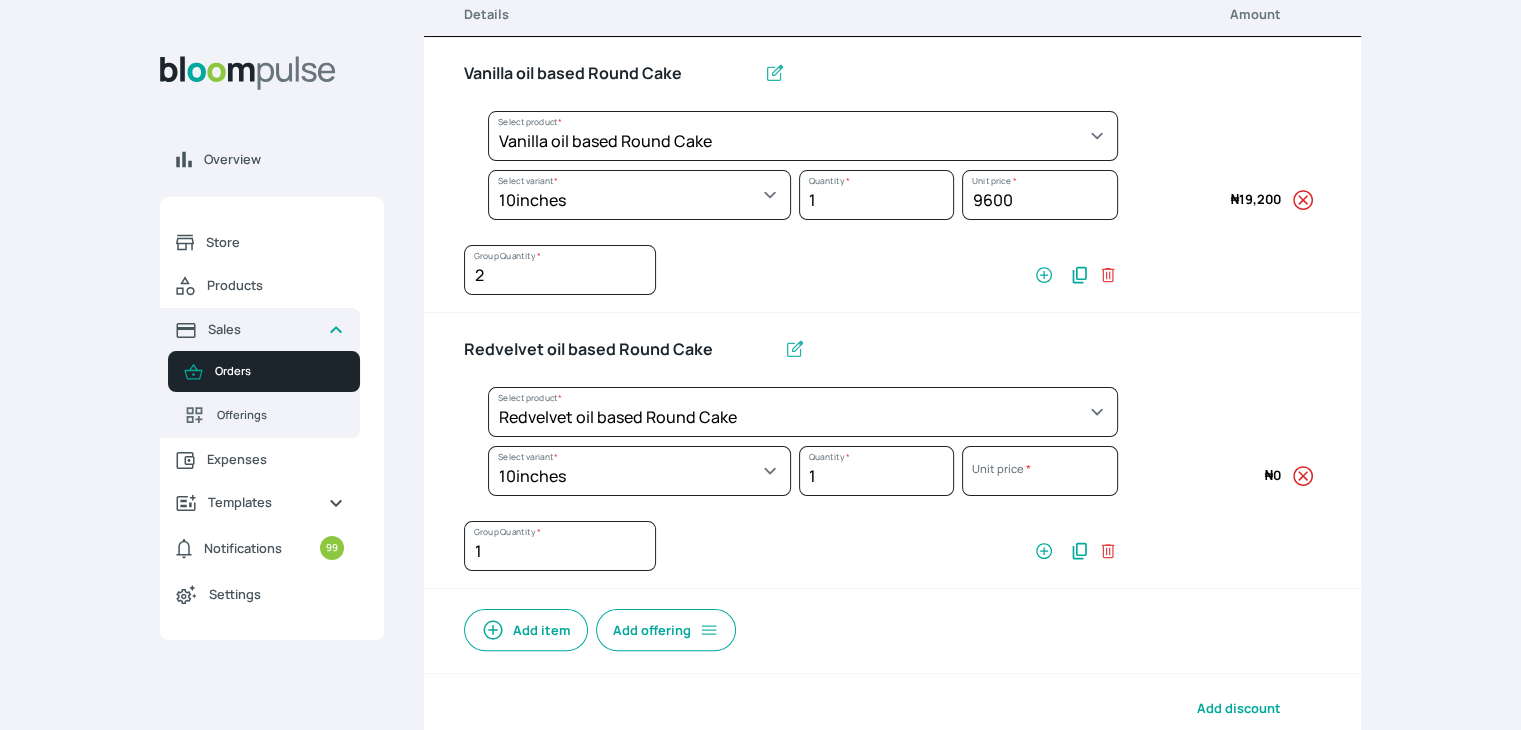 select on "308ec9aa-9c9b-4c8b-9137-5de2303ab237" 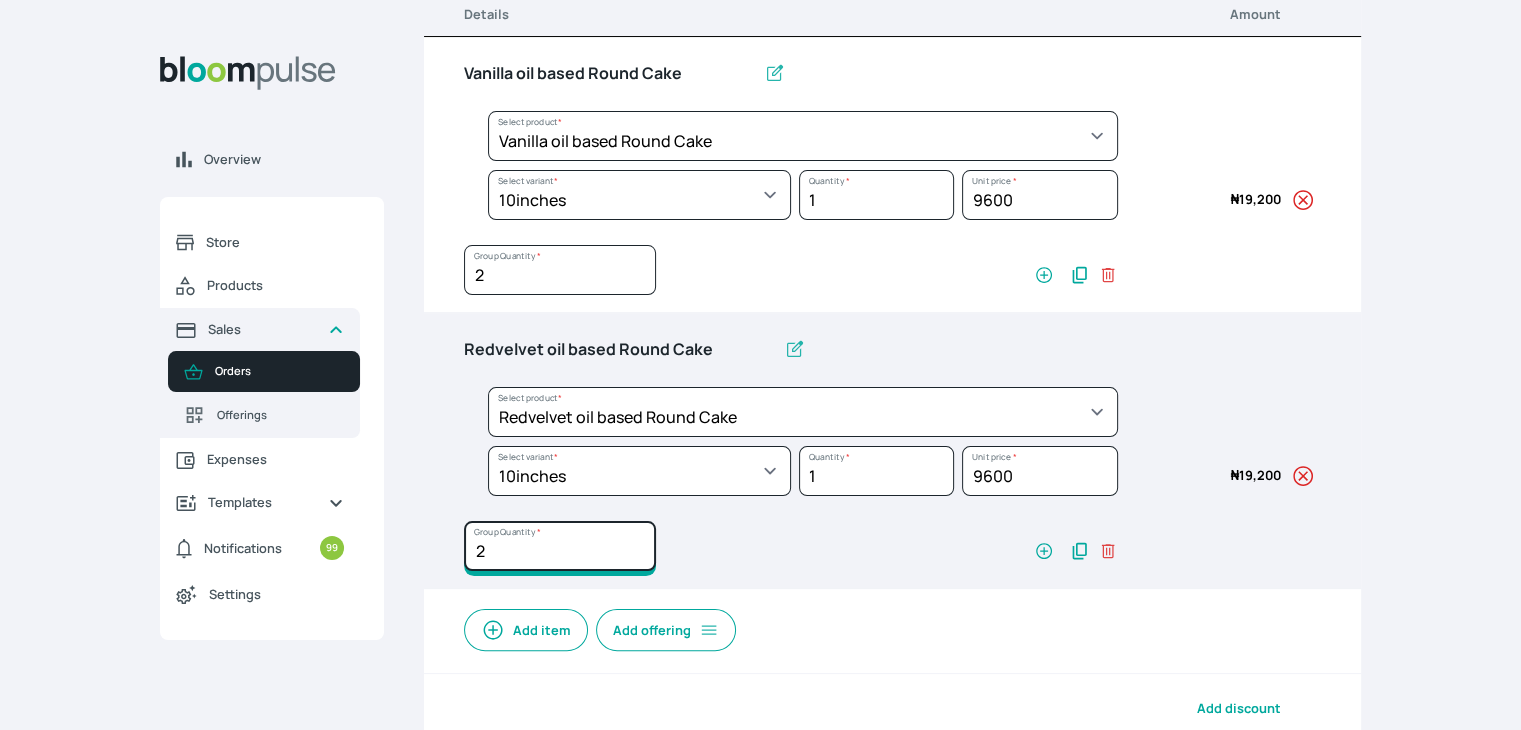 type on "2" 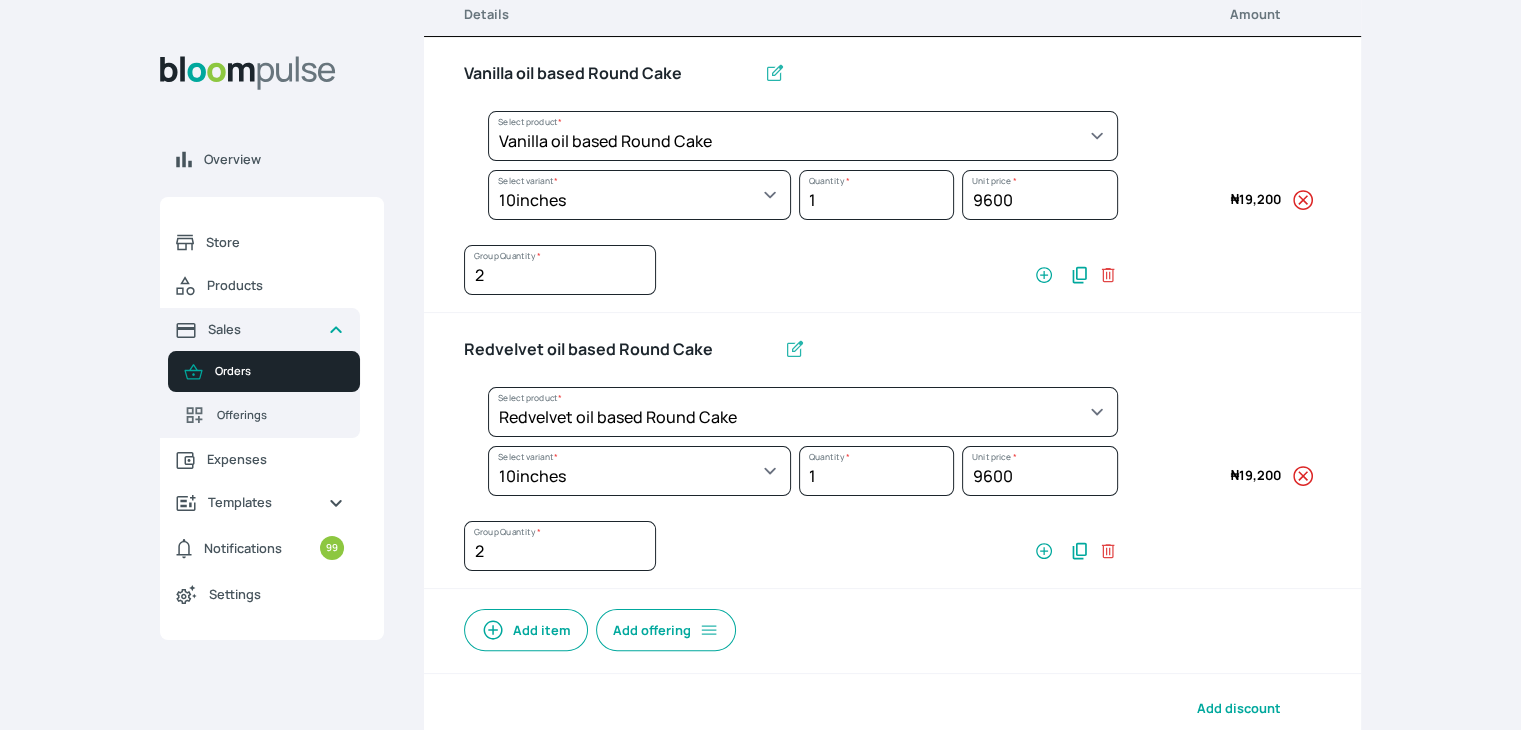 click on "Add item" at bounding box center (526, 630) 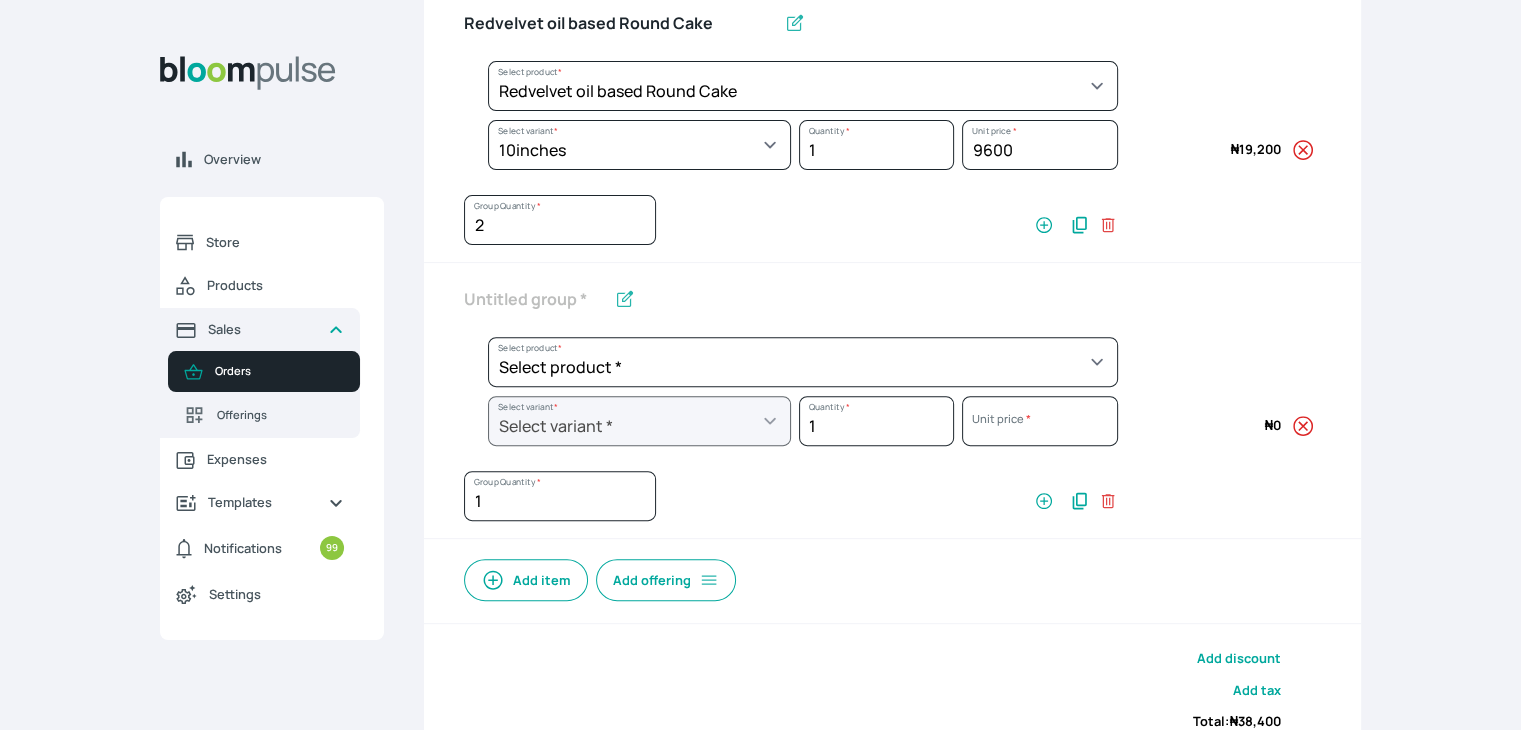 scroll, scrollTop: 663, scrollLeft: 0, axis: vertical 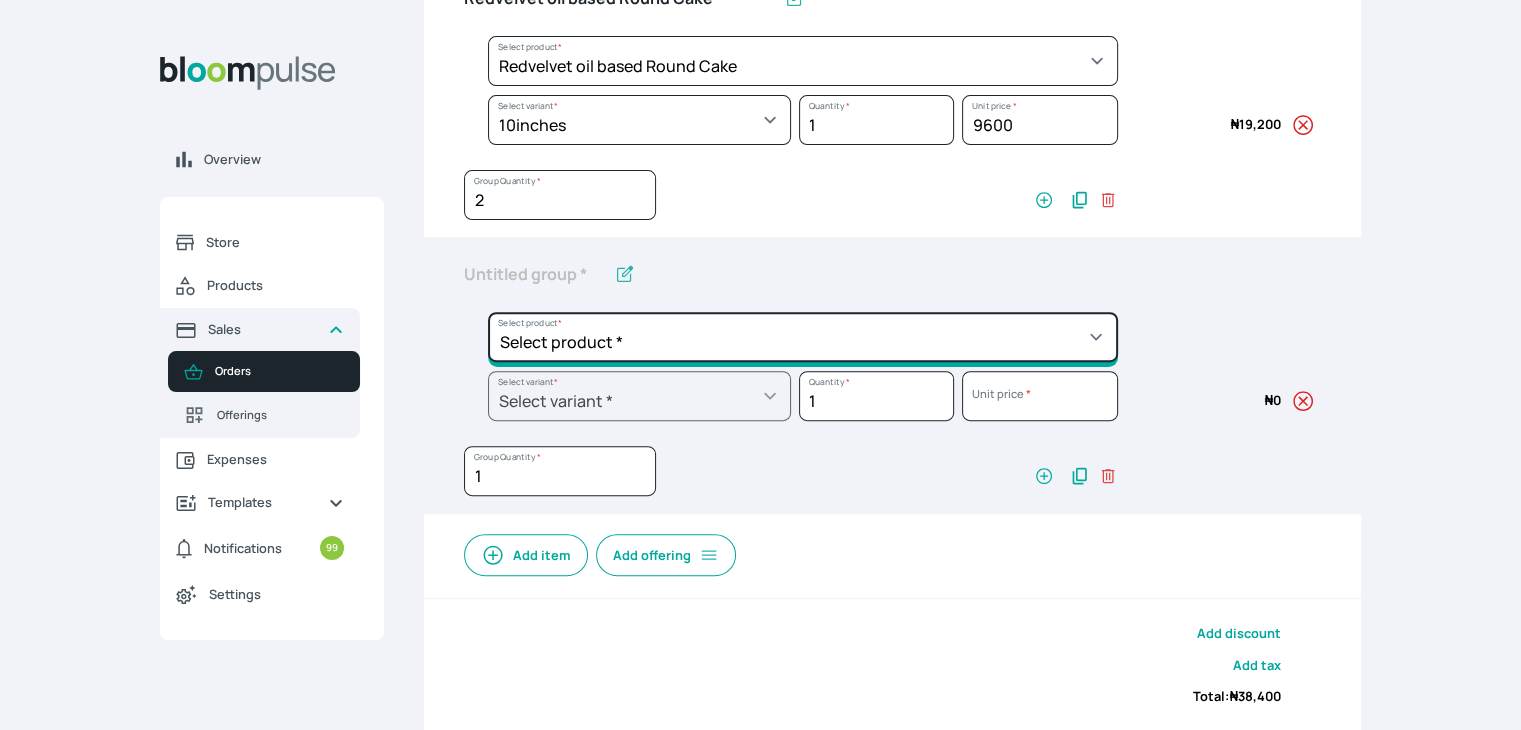 click on "Select product *  Cake Decoration for 8inches High  Chocolate oil based Round Cake  Geneose Sponge square Cake  Pound Square Cake  35cl zobo Mocktail  Banana Bread Batter BBQ Chicken  Bento Cake Budget Friendly Whippedcream Decoration Cake Decoration for 6inches High Cake Decoration for 6inches Low Cake loaf Chocolate Cake Batter Chocolate Ganache Chocolate oil based Batter Chocolate oil based square Cake Chocolate Round Cake Chop Life Package 2 Classic Banana Bread Loaf Coconut Banana Bread Loaf Cookies and Cream oil based Batter Cookies and cream oil based Round Cake Cupcakes Custom Made Whippedcream Decoration Doughnut Batter Fondant 1 Recipe  Fruit Cake Fruit Cake Batter Geneose Sponge Cake Batter Geneose Sponge Round Cake Meat Pie Meat Pie per 1 Mini puff Pound Cake Batter Pound Round Cake  Puff puff Redvelvet Cake Batter Redvelvet oil based Batter Redvelvet oil based Round Cake Redvelvet Round Cake Royal Buttercream  Small chops Stick Meat Sugar Doughnut  Swiss Meringue Buttercream  Valentine Love Box" at bounding box center (803, -215) 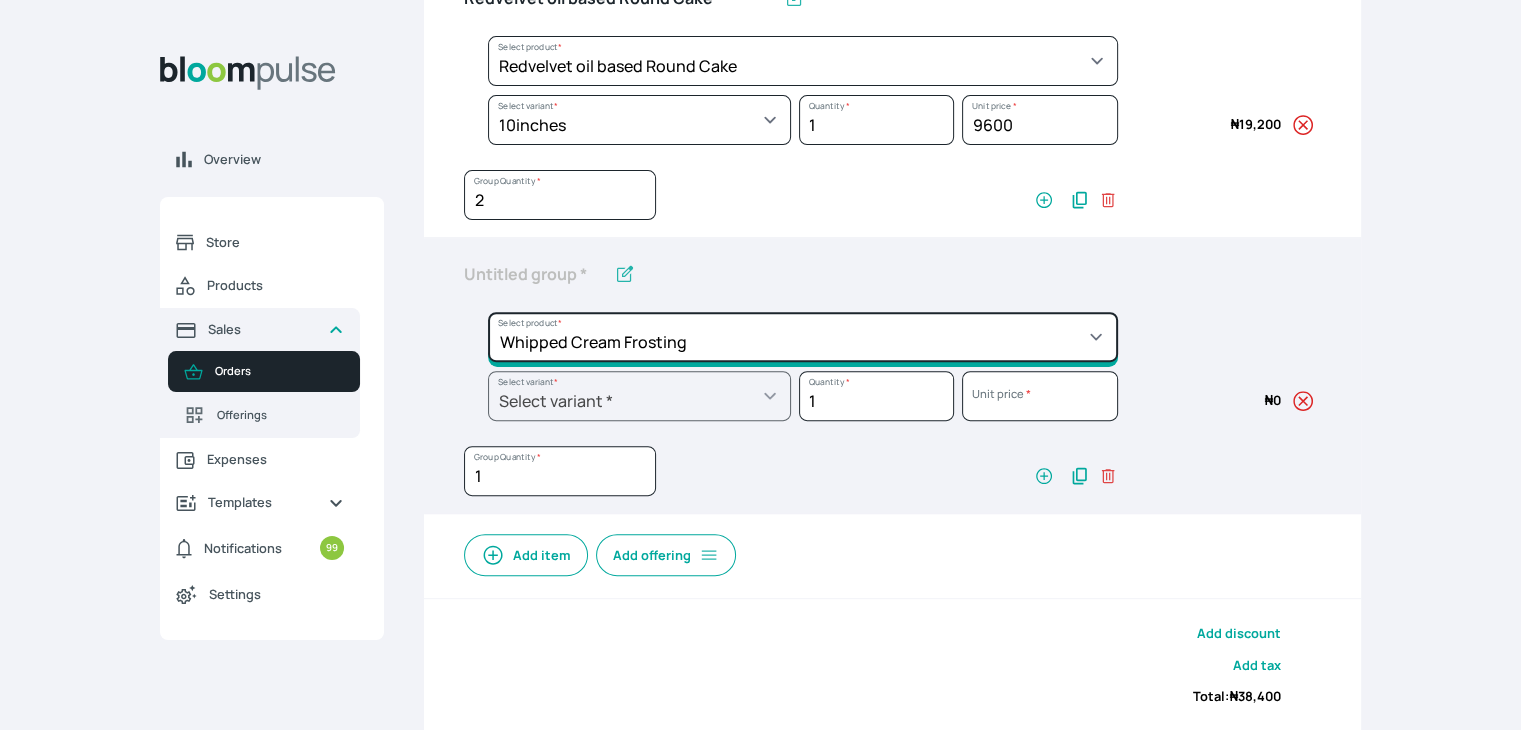 click on "Select product *  Cake Decoration for 8inches High  Chocolate oil based Round Cake  Geneose Sponge square Cake  Pound Square Cake  35cl zobo Mocktail  Banana Bread Batter BBQ Chicken  Bento Cake Budget Friendly Whippedcream Decoration Cake Decoration for 6inches High Cake Decoration for 6inches Low Cake loaf Chocolate Cake Batter Chocolate Ganache Chocolate oil based Batter Chocolate oil based square Cake Chocolate Round Cake Chop Life Package 2 Classic Banana Bread Loaf Coconut Banana Bread Loaf Cookies and Cream oil based Batter Cookies and cream oil based Round Cake Cupcakes Custom Made Whippedcream Decoration Doughnut Batter Fondant 1 Recipe  Fruit Cake Fruit Cake Batter Geneose Sponge Cake Batter Geneose Sponge Round Cake Meat Pie Meat Pie per 1 Mini puff Pound Cake Batter Pound Round Cake  Puff puff Redvelvet Cake Batter Redvelvet oil based Batter Redvelvet oil based Round Cake Redvelvet Round Cake Royal Buttercream  Small chops Stick Meat Sugar Doughnut  Swiss Meringue Buttercream  Valentine Love Box" at bounding box center (803, -215) 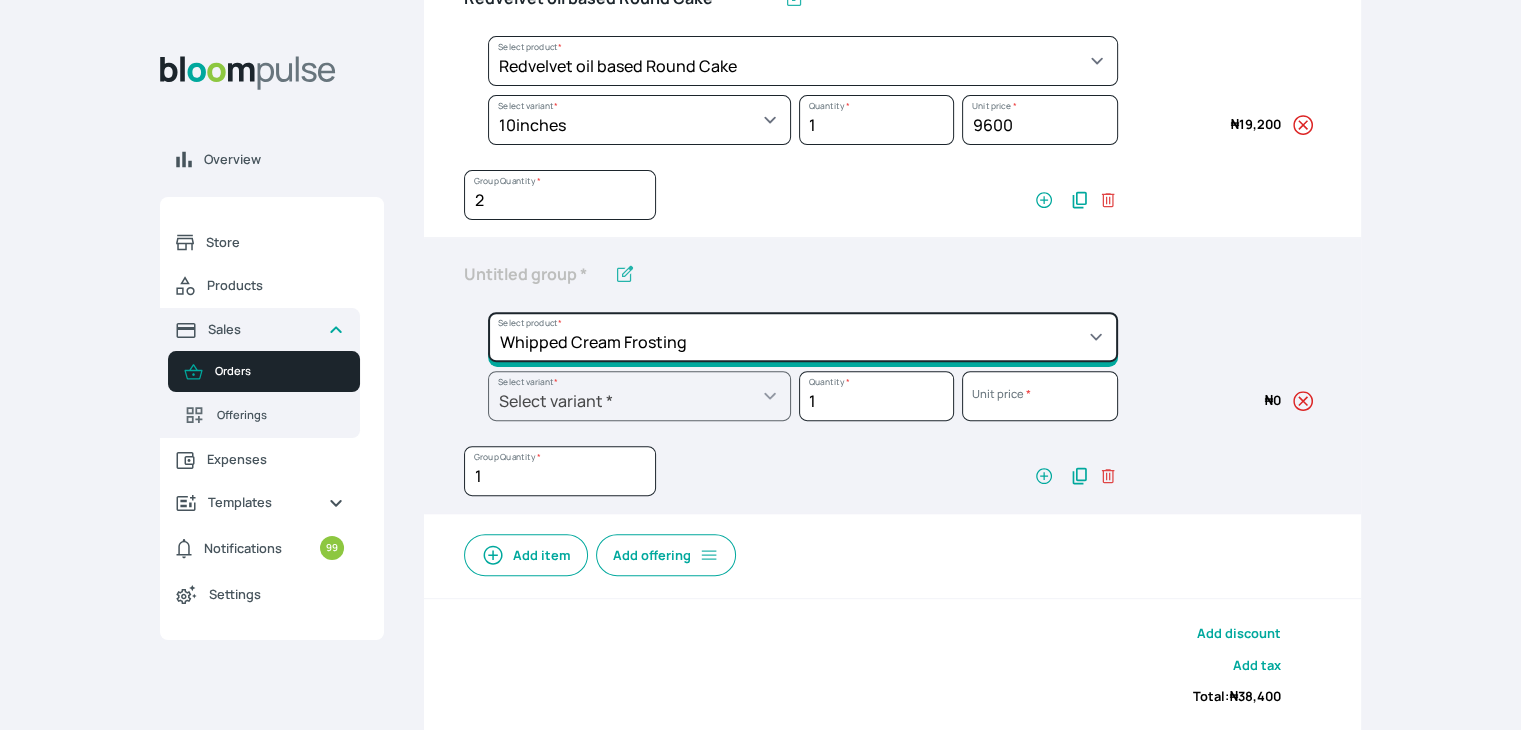 type on "Whipped Cream Frosting" 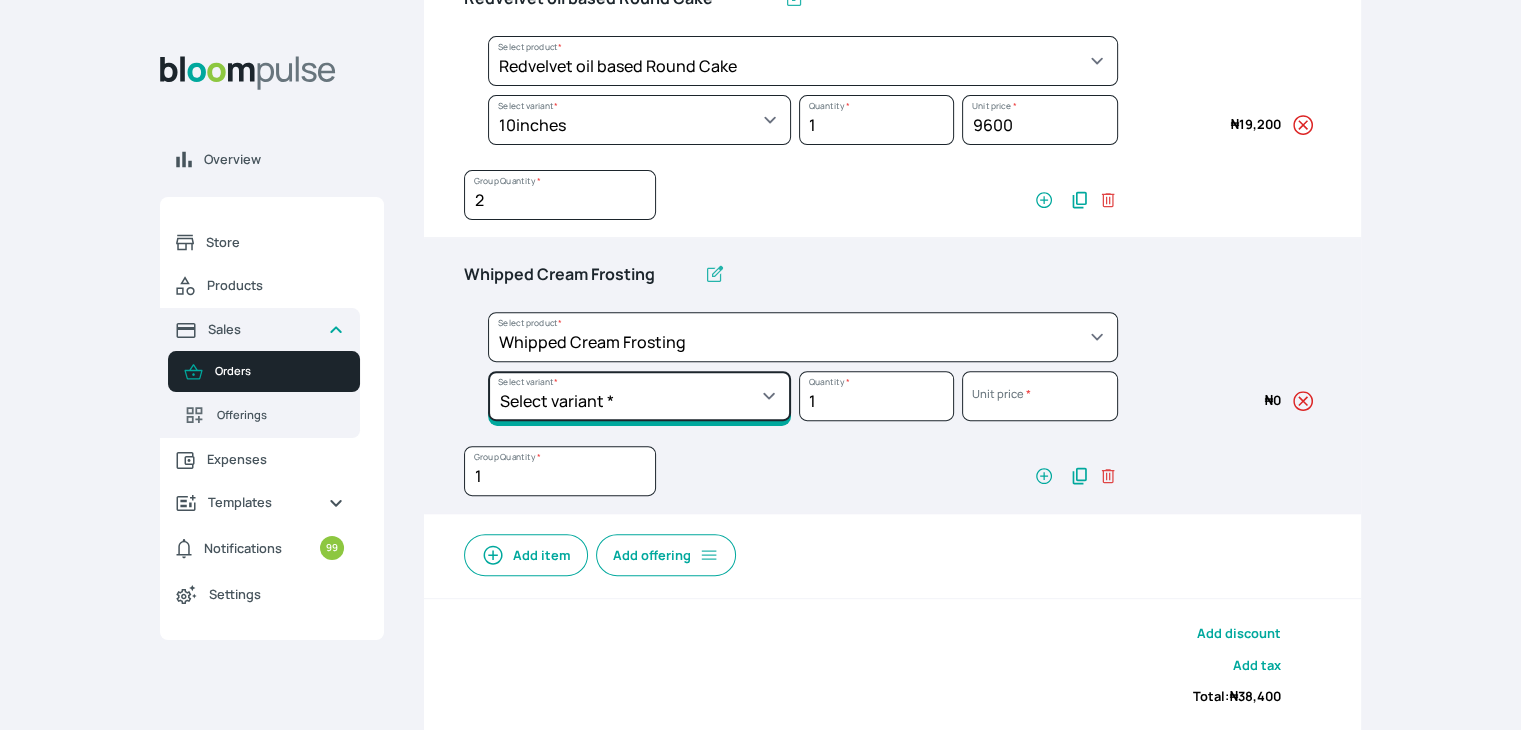click on "Select variant * 1 cup 2 cups 3 cups 4 cups" at bounding box center [639, -156] 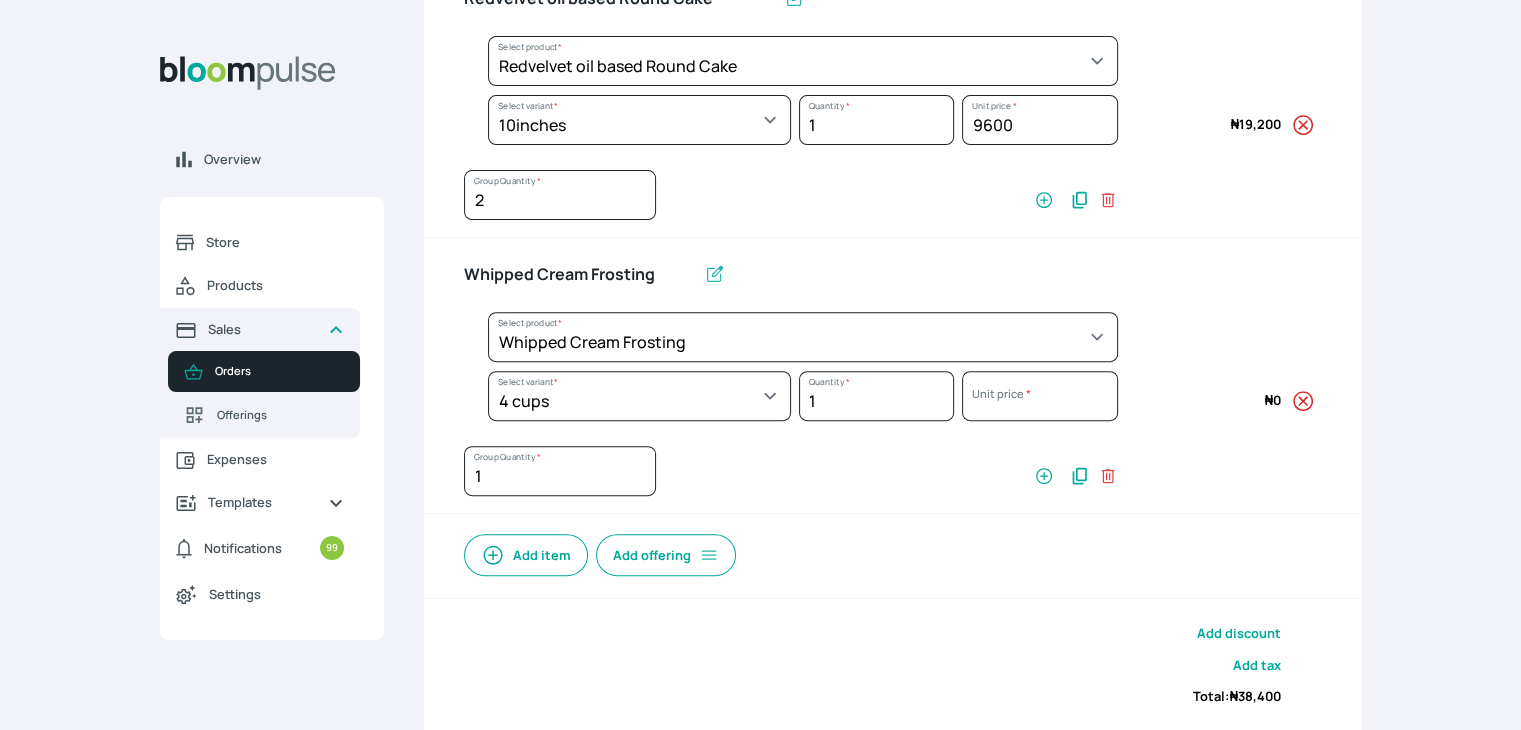 select on "83f82b0c-44eb-4ac8-bd97-27faddcd7e30" 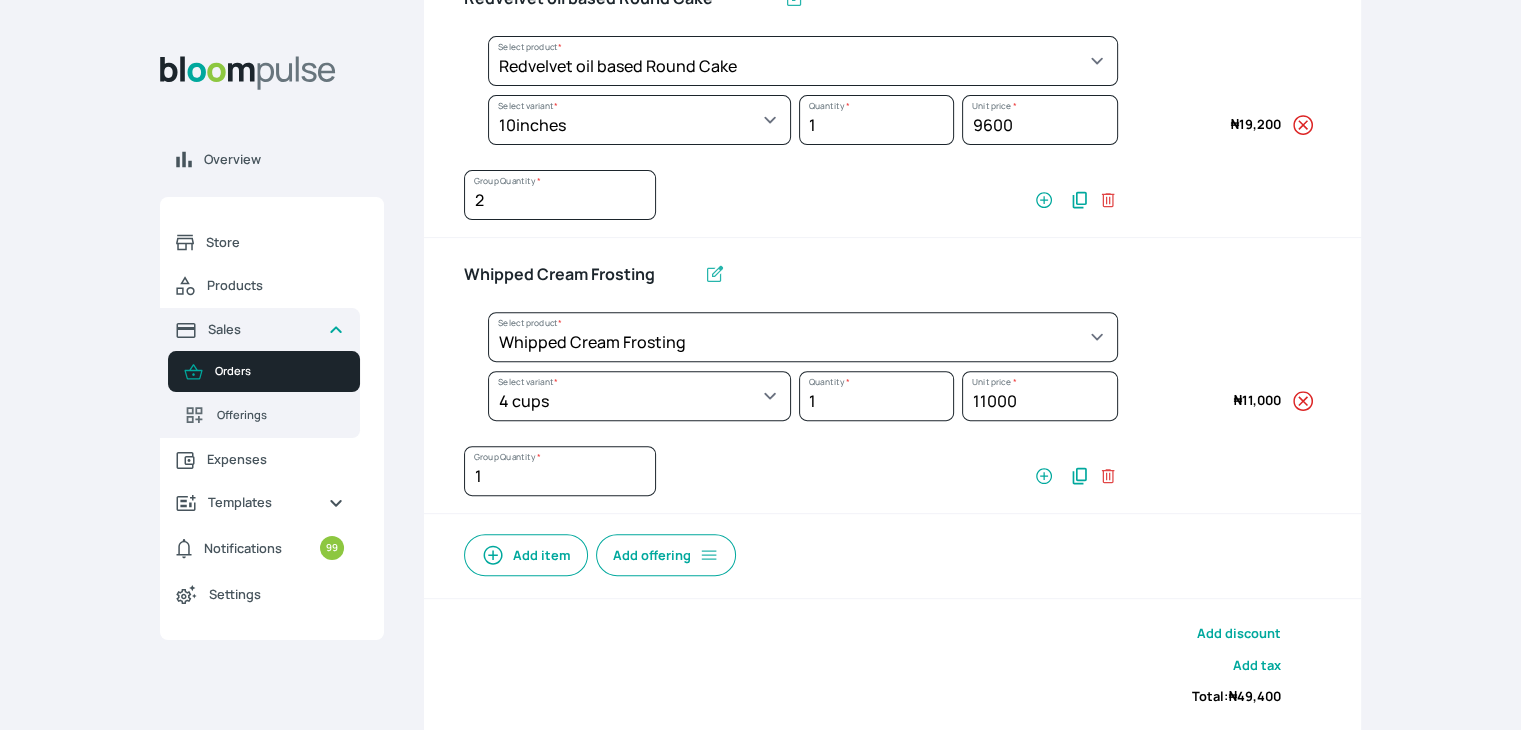 click 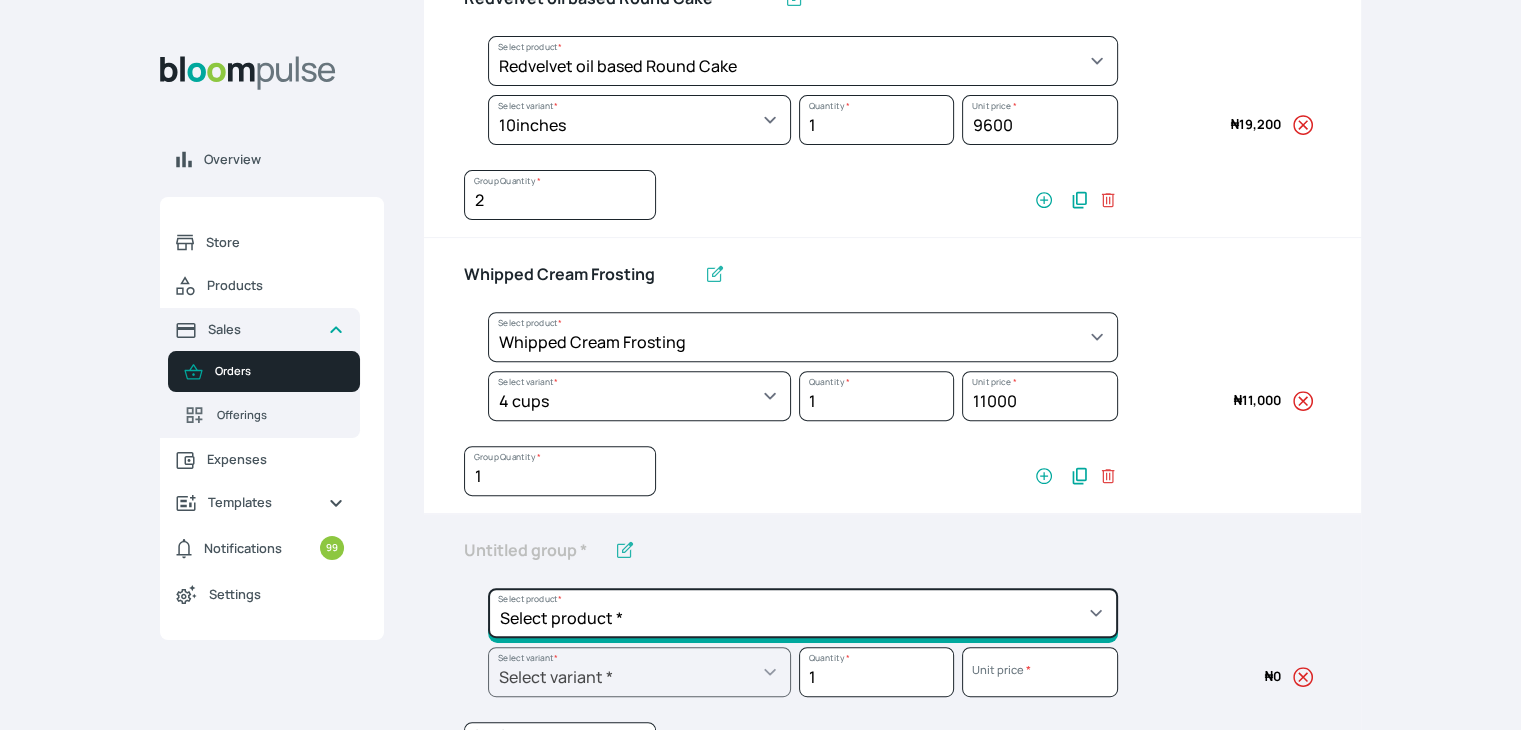 click on "Select product *  Cake Decoration for 8inches High  Chocolate oil based Round Cake  Geneose Sponge square Cake  Pound Square Cake  35cl zobo Mocktail  Banana Bread Batter BBQ Chicken  Bento Cake Budget Friendly Whippedcream Decoration Cake Decoration for 6inches High Cake Decoration for 6inches Low Cake loaf Chocolate Cake Batter Chocolate Ganache Chocolate oil based Batter Chocolate oil based square Cake Chocolate Round Cake Chop Life Package 2 Classic Banana Bread Loaf Coconut Banana Bread Loaf Cookies and Cream oil based Batter Cookies and cream oil based Round Cake Cupcakes Custom Made Whippedcream Decoration Doughnut Batter Fondant 1 Recipe  Fruit Cake Fruit Cake Batter Geneose Sponge Cake Batter Geneose Sponge Round Cake Meat Pie Meat Pie per 1 Mini puff Pound Cake Batter Pound Round Cake  Puff puff Redvelvet Cake Batter Redvelvet oil based Batter Redvelvet oil based Round Cake Redvelvet Round Cake Royal Buttercream  Small chops Stick Meat Sugar Doughnut  Swiss Meringue Buttercream  Valentine Love Box" at bounding box center [803, -215] 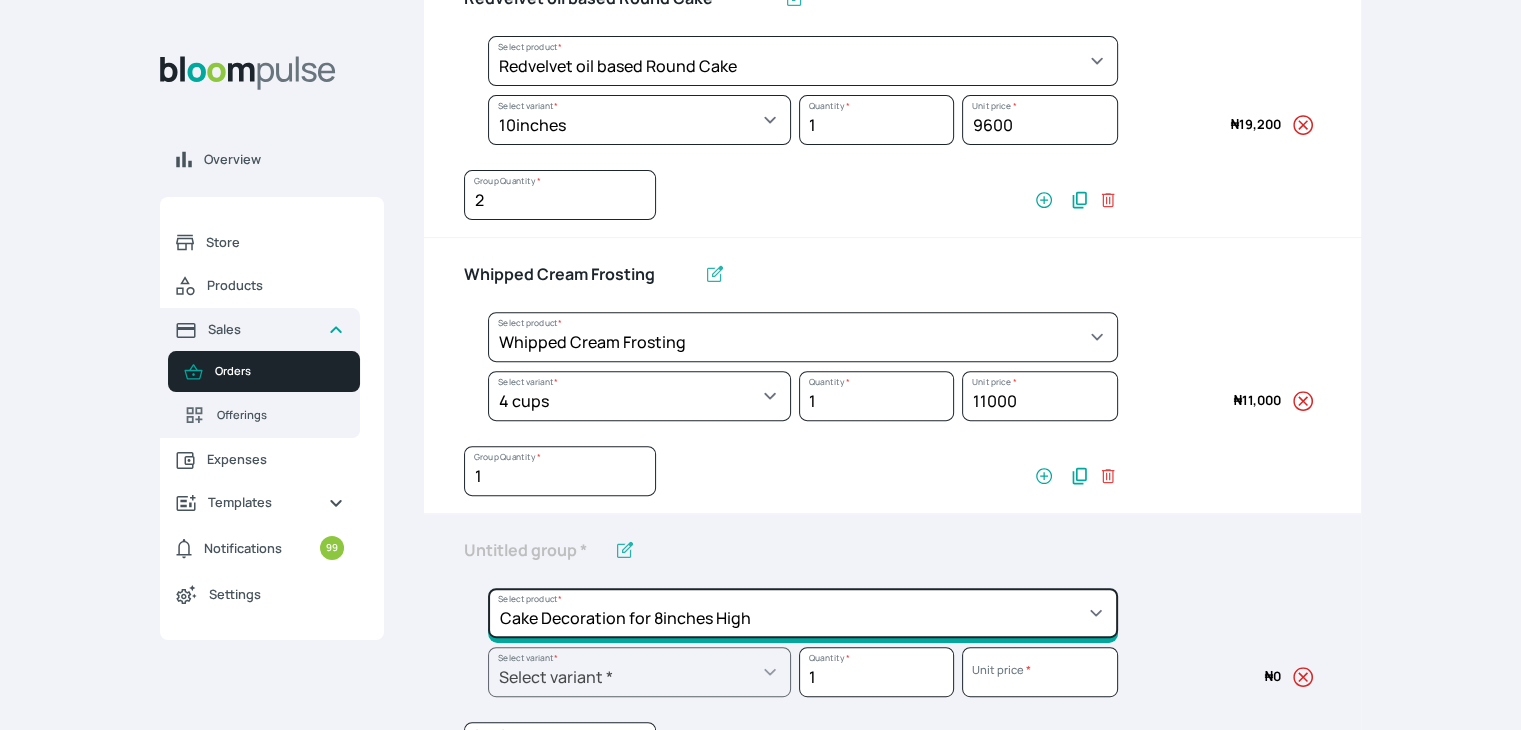click on "Select product *  Cake Decoration for 8inches High  Chocolate oil based Round Cake  Geneose Sponge square Cake  Pound Square Cake  35cl zobo Mocktail  Banana Bread Batter BBQ Chicken  Bento Cake Budget Friendly Whippedcream Decoration Cake Decoration for 6inches High Cake Decoration for 6inches Low Cake loaf Chocolate Cake Batter Chocolate Ganache Chocolate oil based Batter Chocolate oil based square Cake Chocolate Round Cake Chop Life Package 2 Classic Banana Bread Loaf Coconut Banana Bread Loaf Cookies and Cream oil based Batter Cookies and cream oil based Round Cake Cupcakes Custom Made Whippedcream Decoration Doughnut Batter Fondant 1 Recipe  Fruit Cake Fruit Cake Batter Geneose Sponge Cake Batter Geneose Sponge Round Cake Meat Pie Meat Pie per 1 Mini puff Pound Cake Batter Pound Round Cake  Puff puff Redvelvet Cake Batter Redvelvet oil based Batter Redvelvet oil based Round Cake Redvelvet Round Cake Royal Buttercream  Small chops Stick Meat Sugar Doughnut  Swiss Meringue Buttercream  Valentine Love Box" at bounding box center (803, -215) 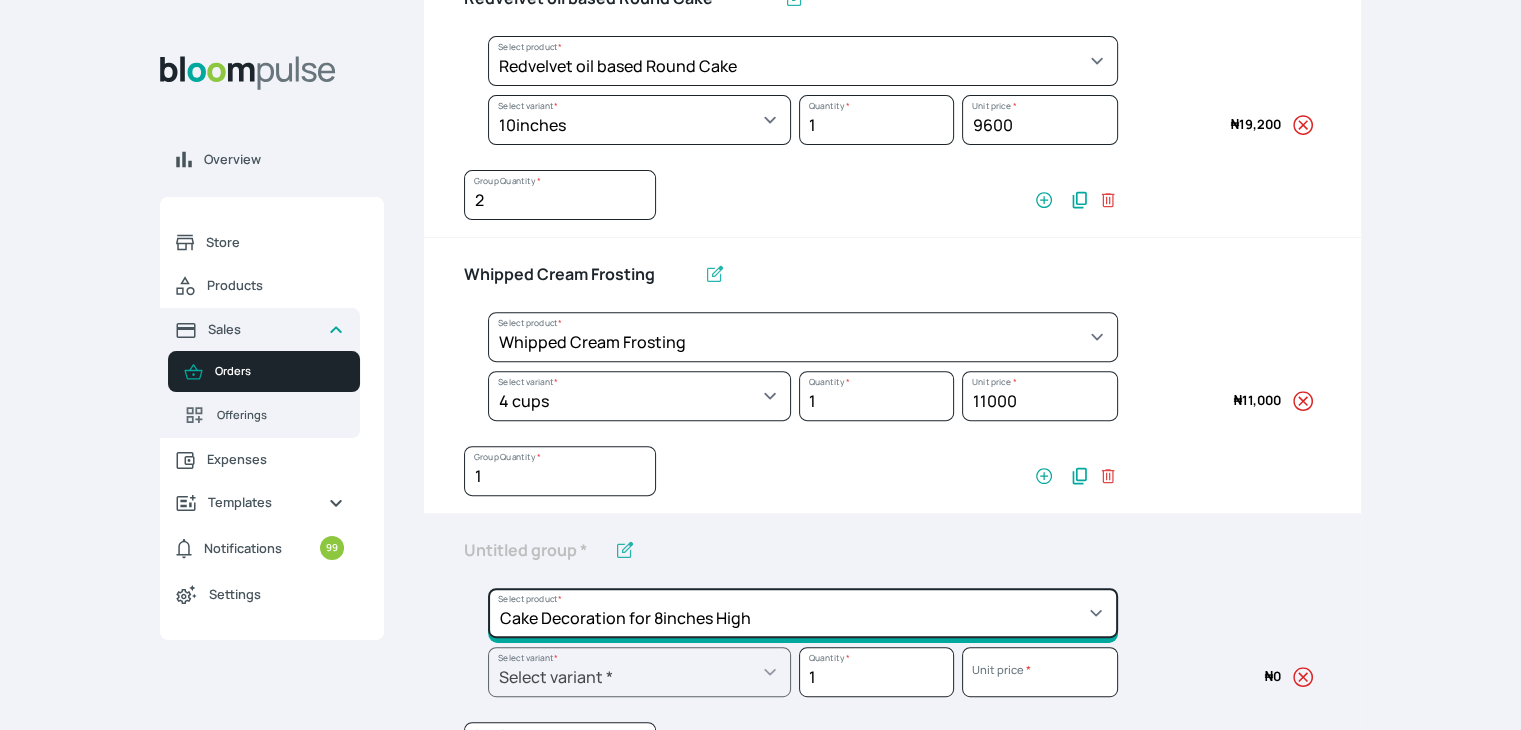 type on "Cake Decoration for 8inches High" 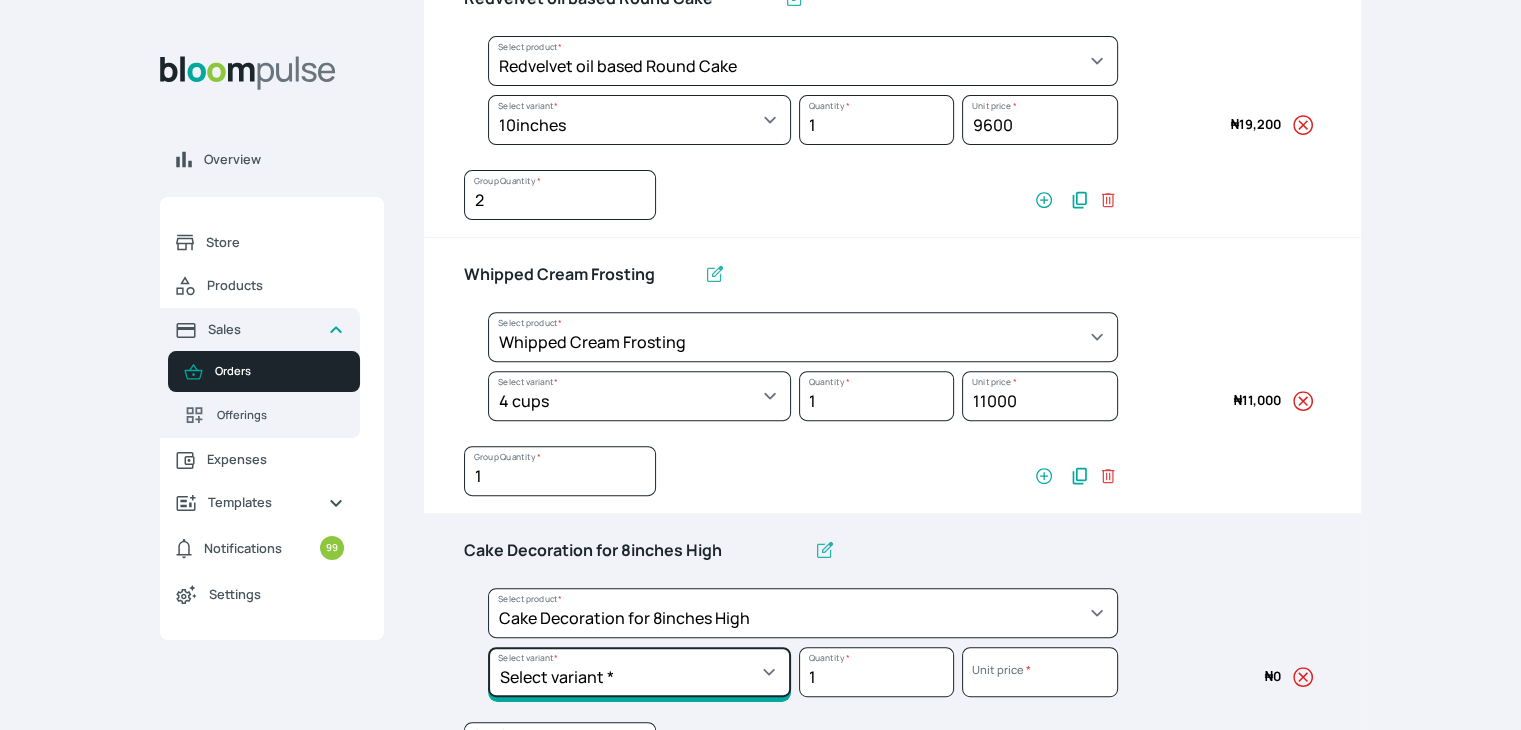 click on "Select variant * Basic Complex Regular" at bounding box center (639, -156) 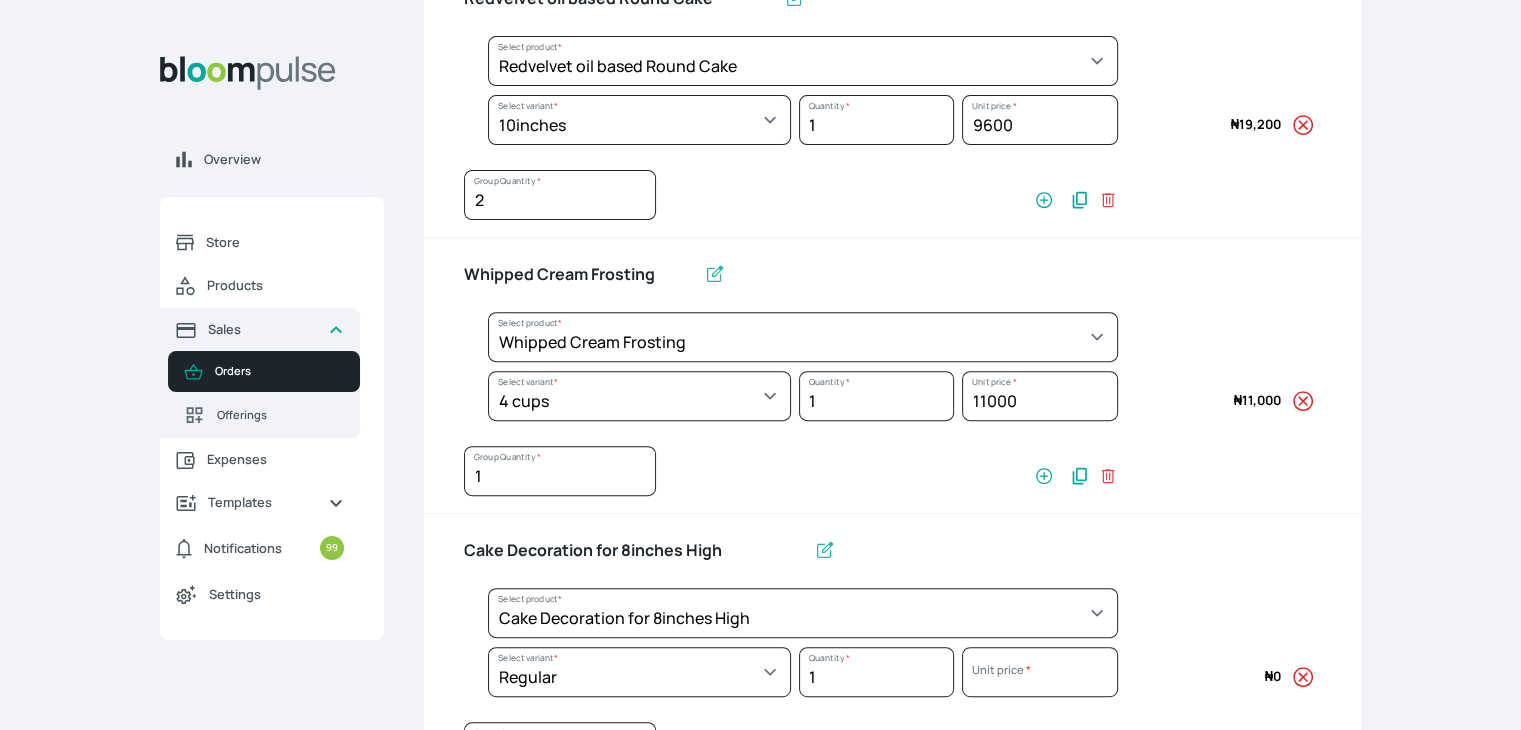 select on "023b730d-bc46-477e-b7f7-d3522e7f455b" 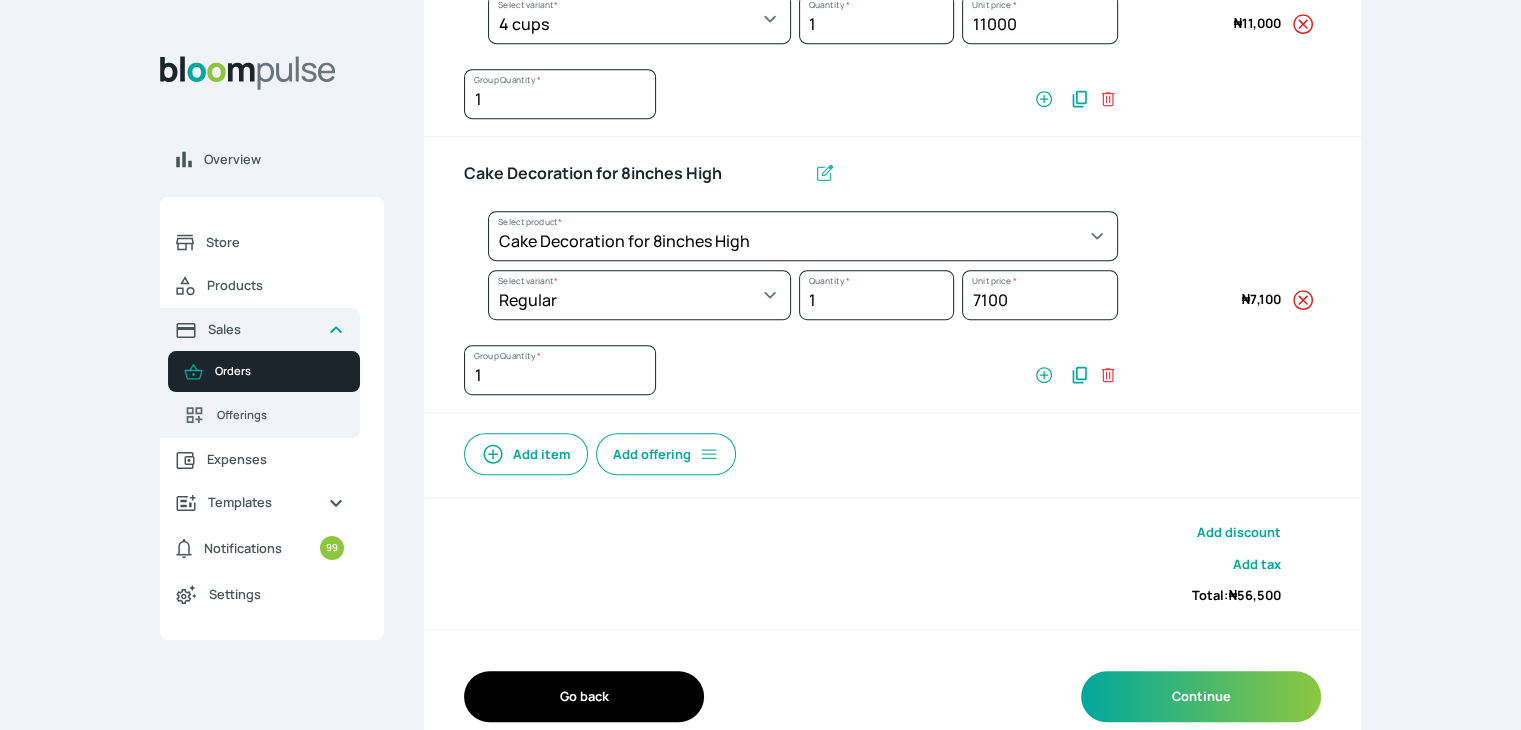scroll, scrollTop: 1059, scrollLeft: 0, axis: vertical 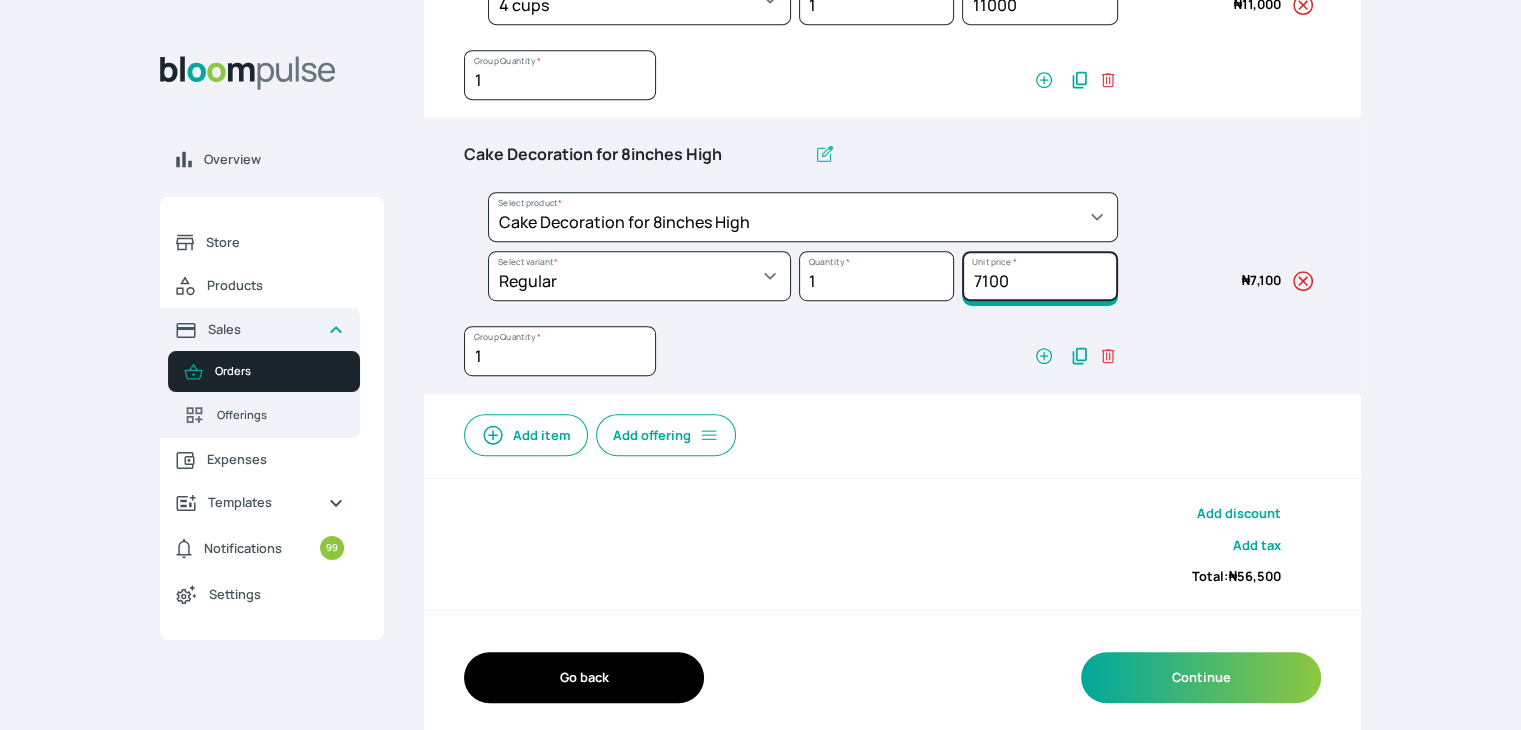 drag, startPoint x: 1032, startPoint y: 275, endPoint x: 837, endPoint y: 299, distance: 196.47137 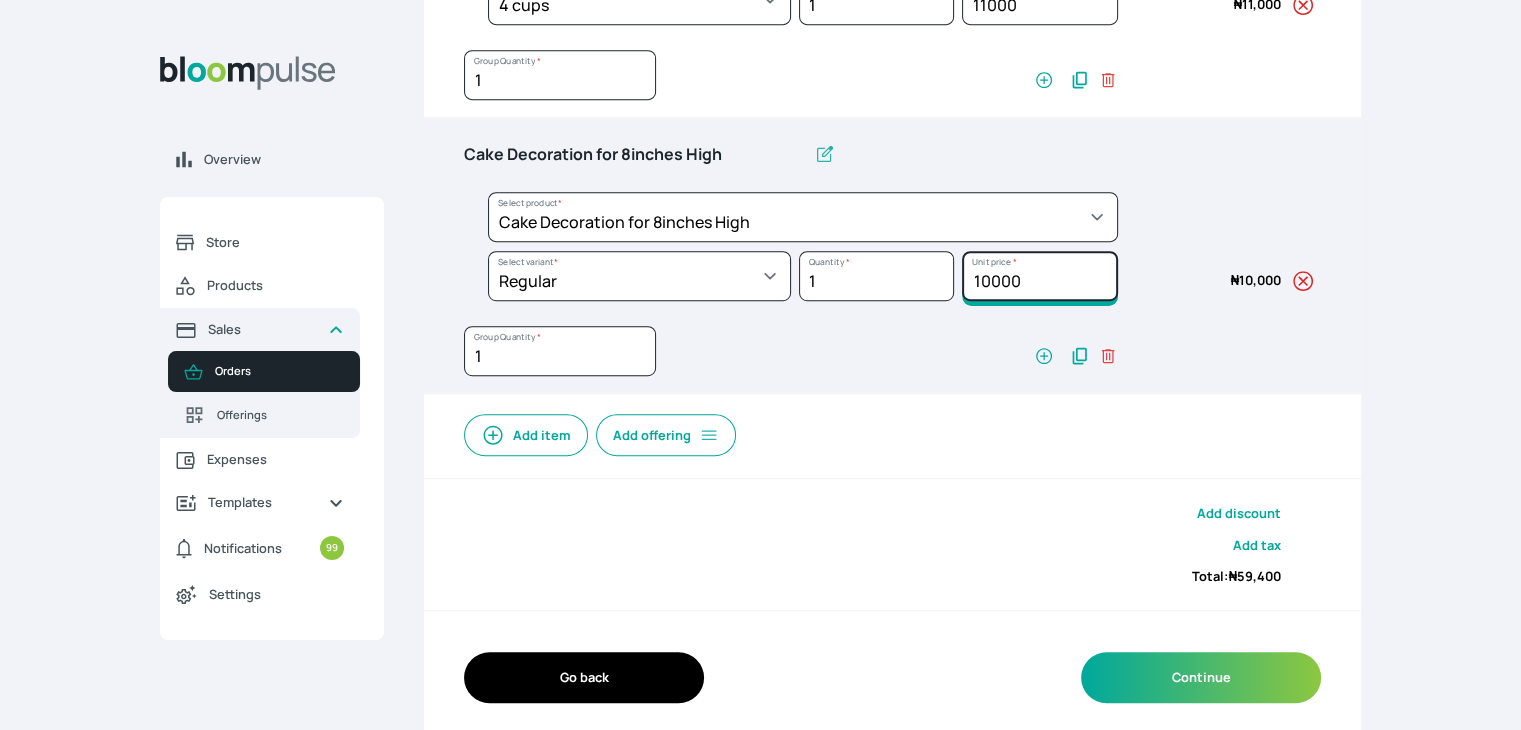 scroll, scrollTop: 0, scrollLeft: 0, axis: both 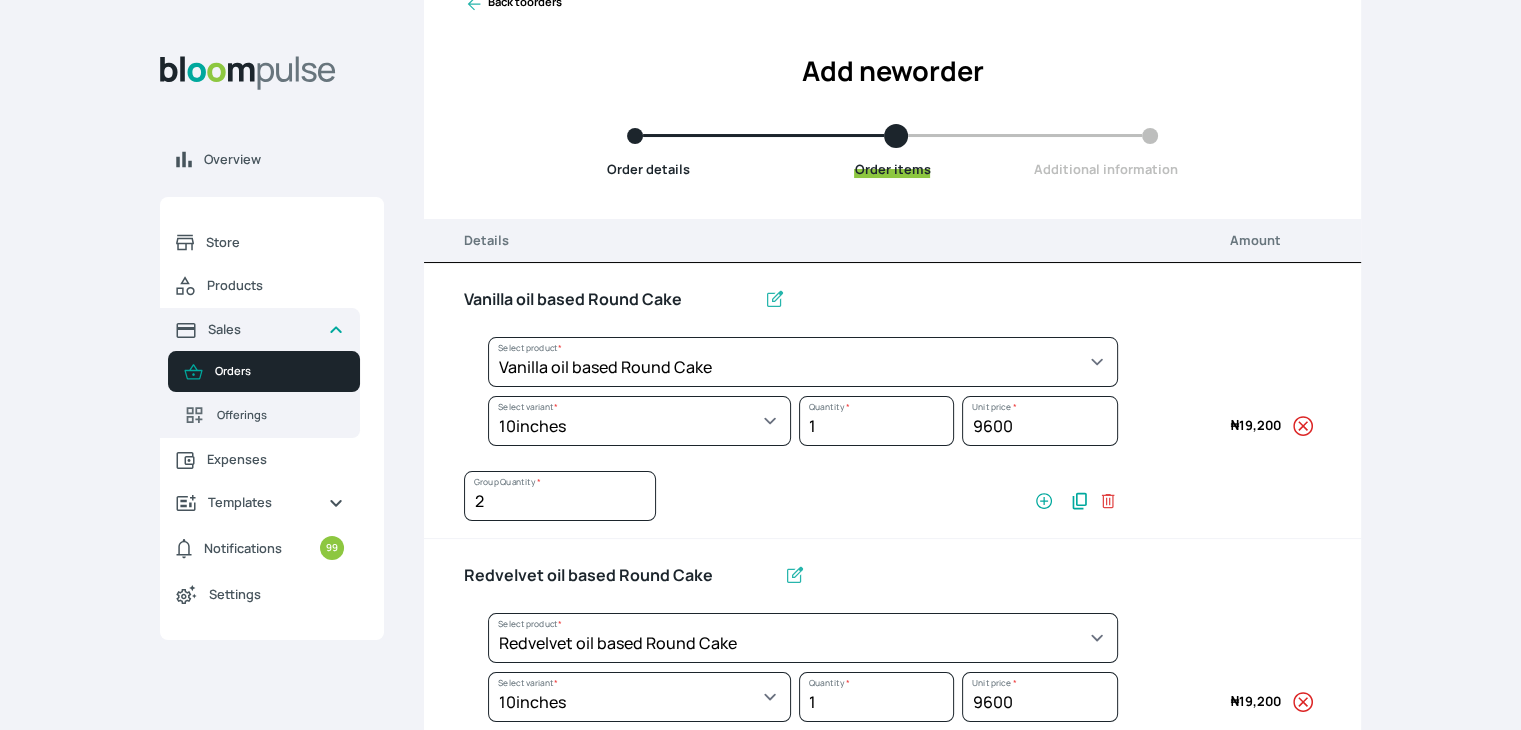 type on "10000" 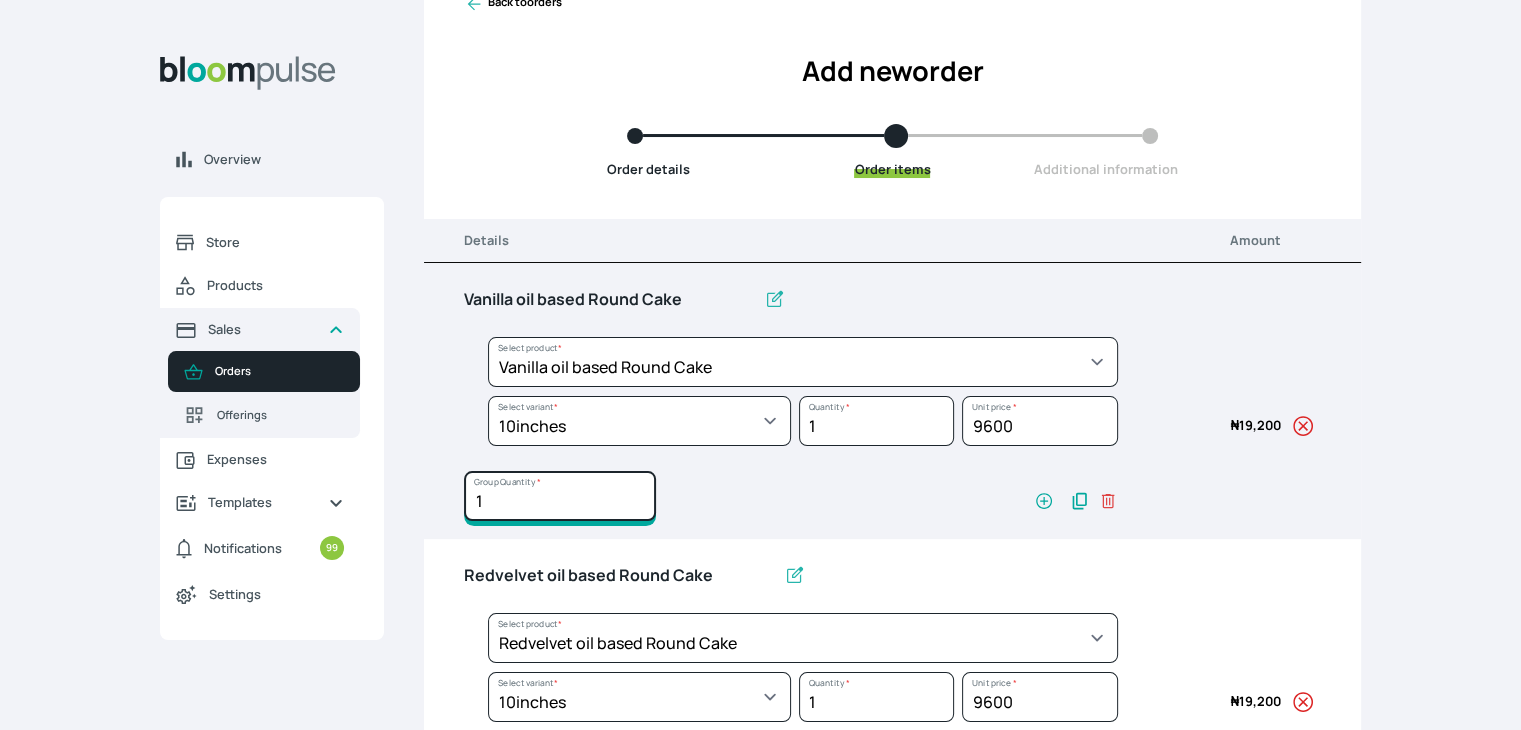 type on "1" 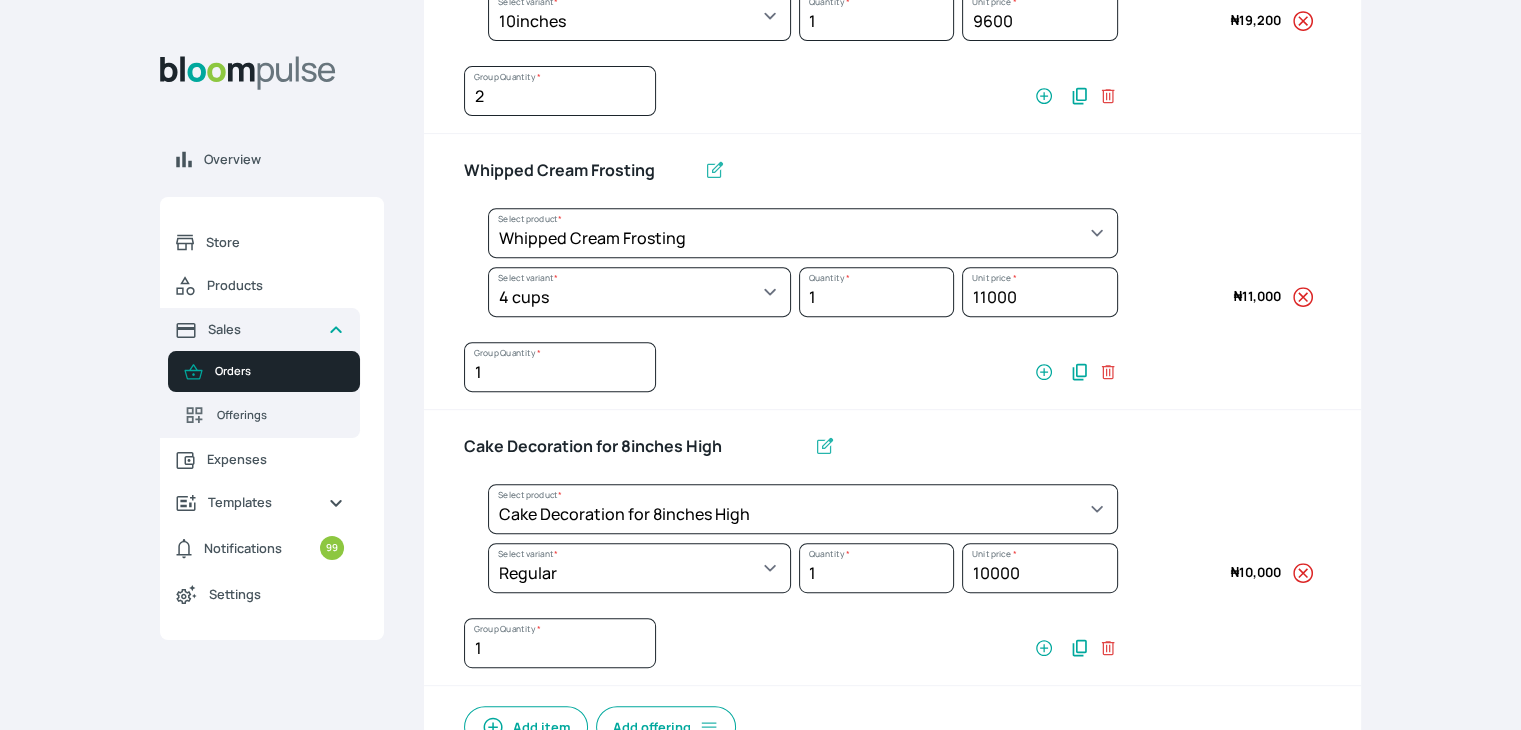 scroll, scrollTop: 775, scrollLeft: 0, axis: vertical 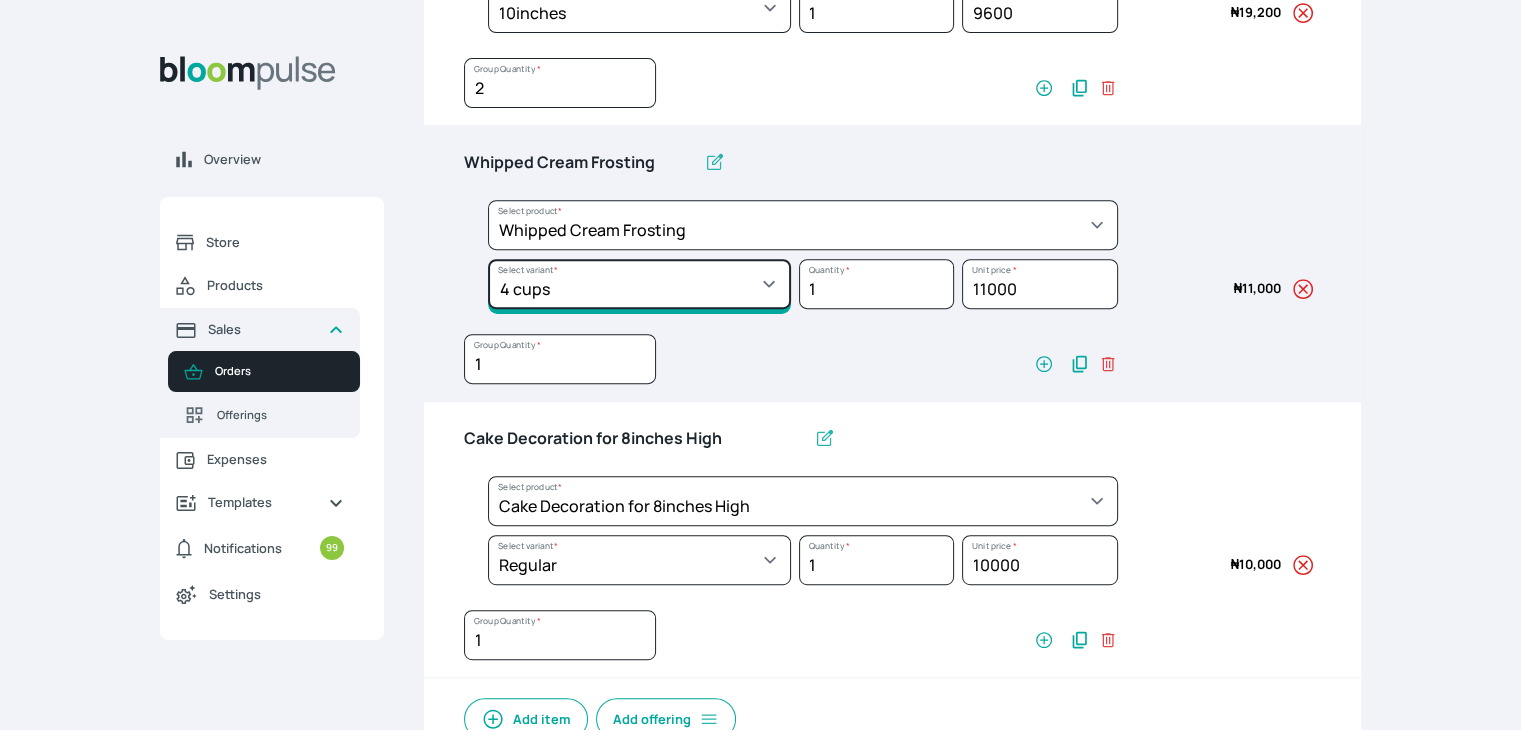 click on "Select variant * 1 cup 2 cups 3 cups 4 cups" at bounding box center [639, -268] 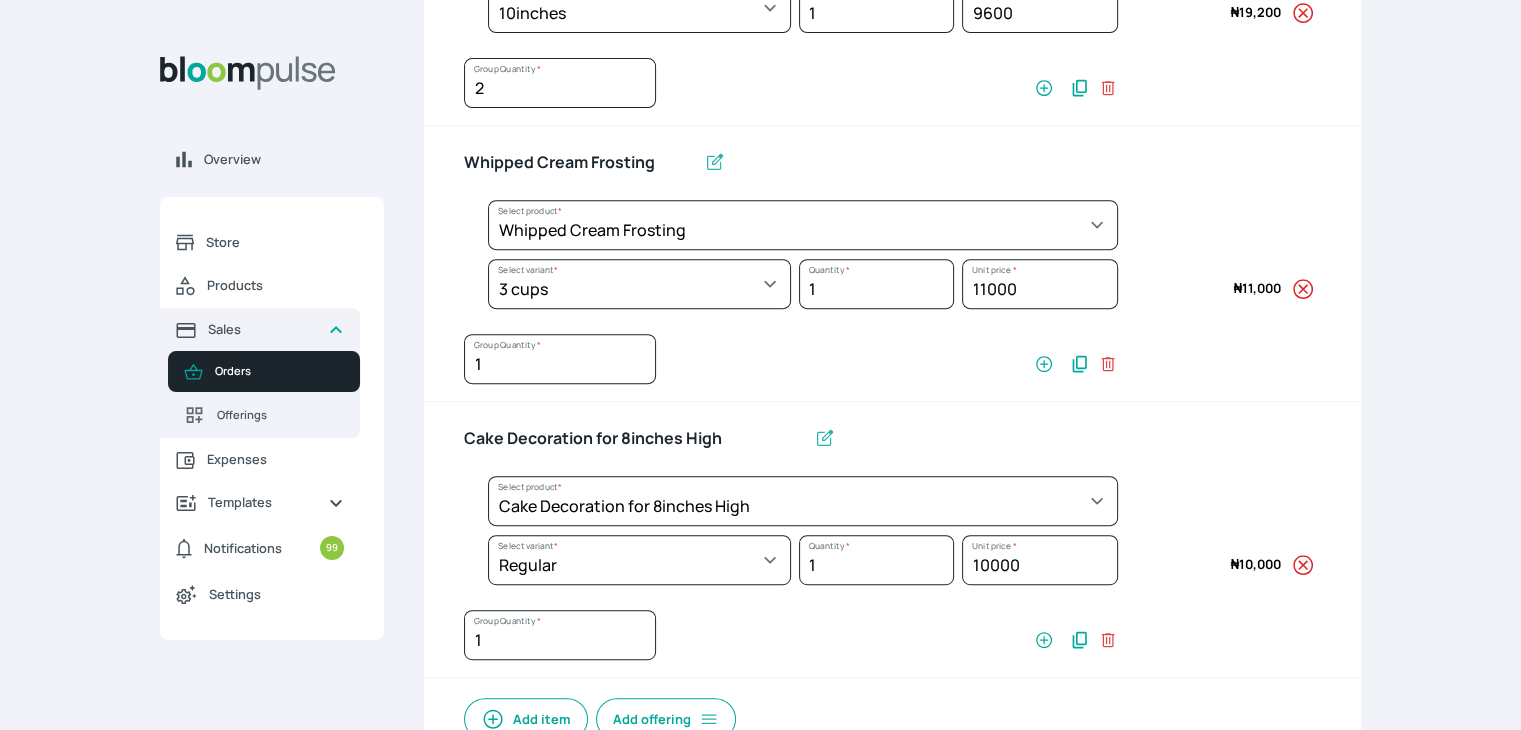 select on "83f82b0c-44eb-4ac8-bd97-27faddcd7e30" 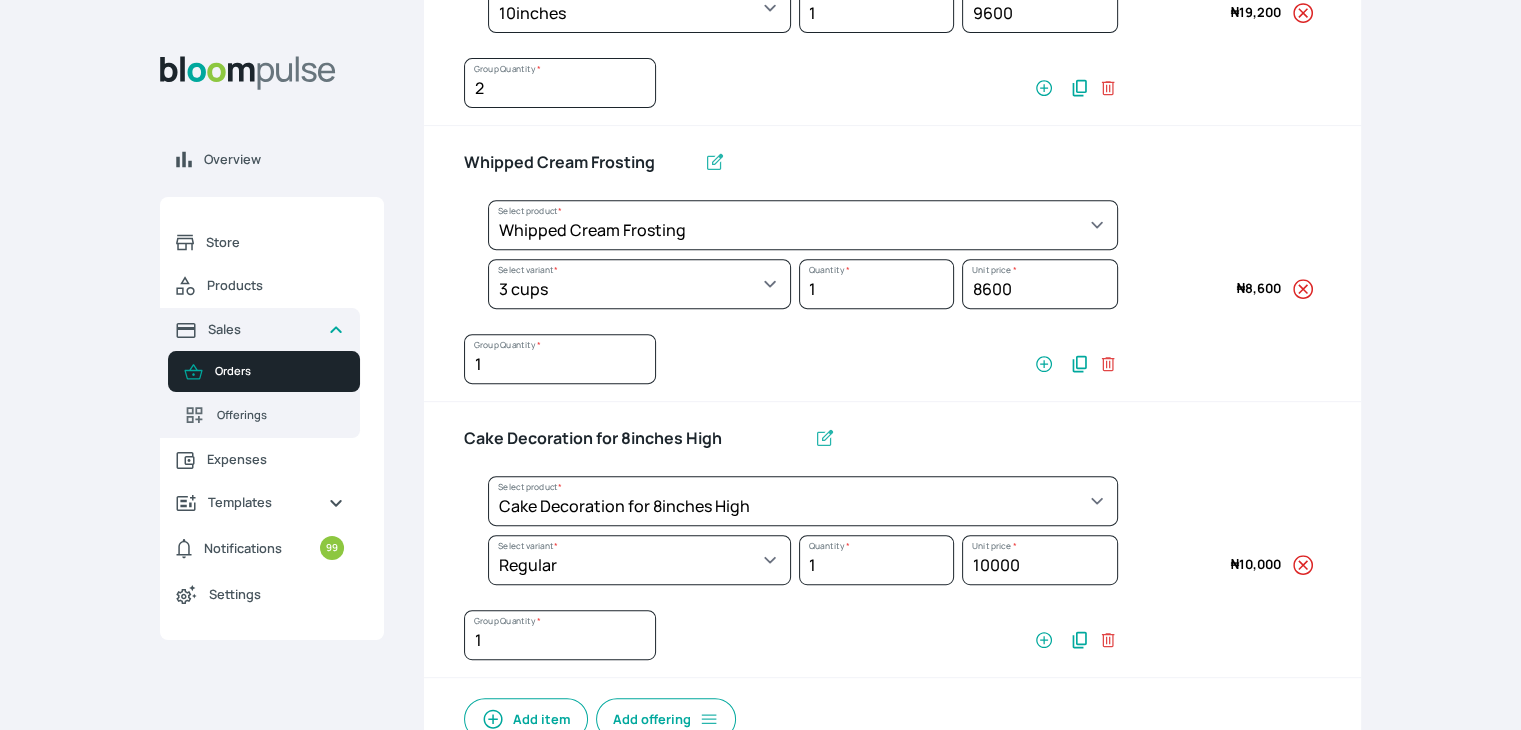 scroll, scrollTop: 1067, scrollLeft: 0, axis: vertical 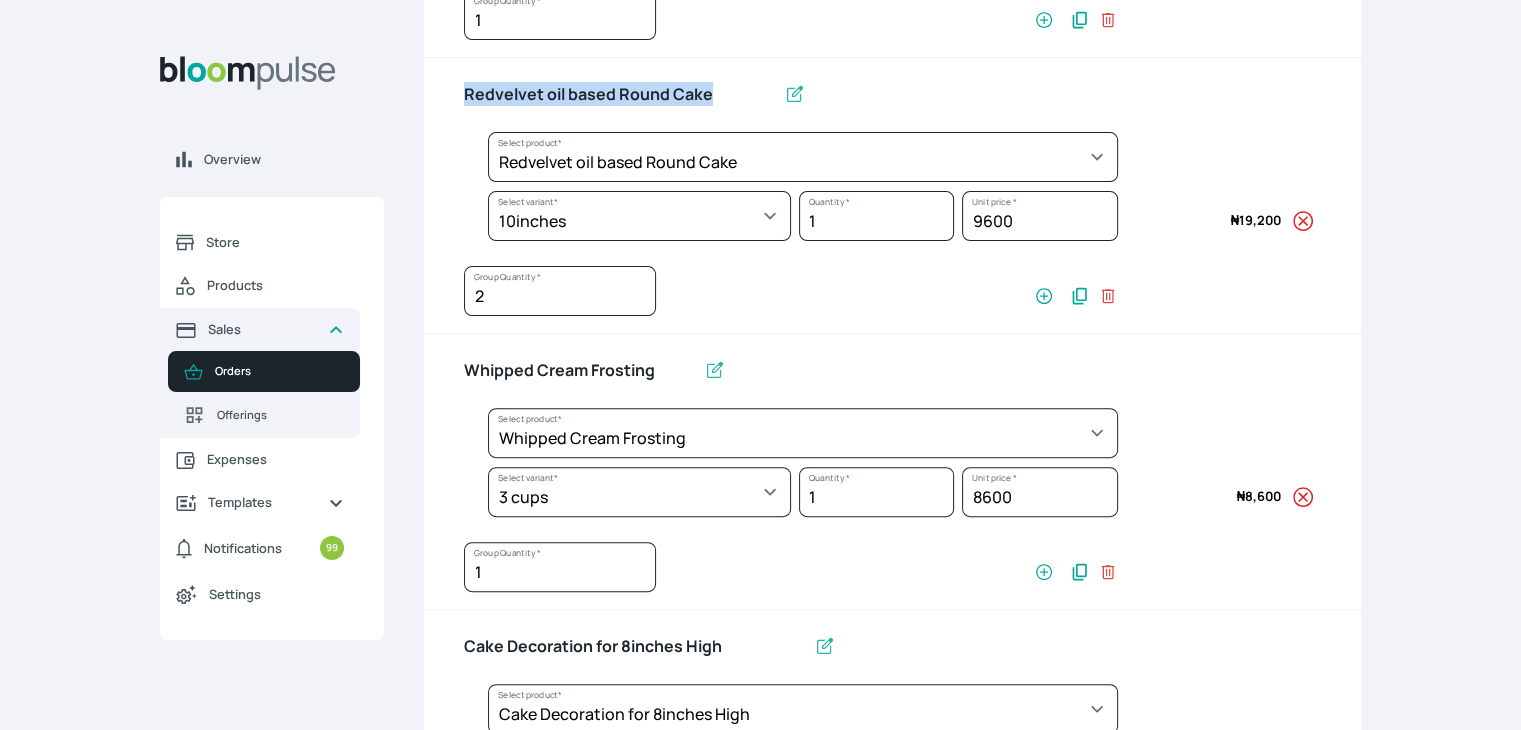 drag, startPoint x: 1409, startPoint y: 600, endPoint x: 1406, endPoint y: 625, distance: 25.179358 